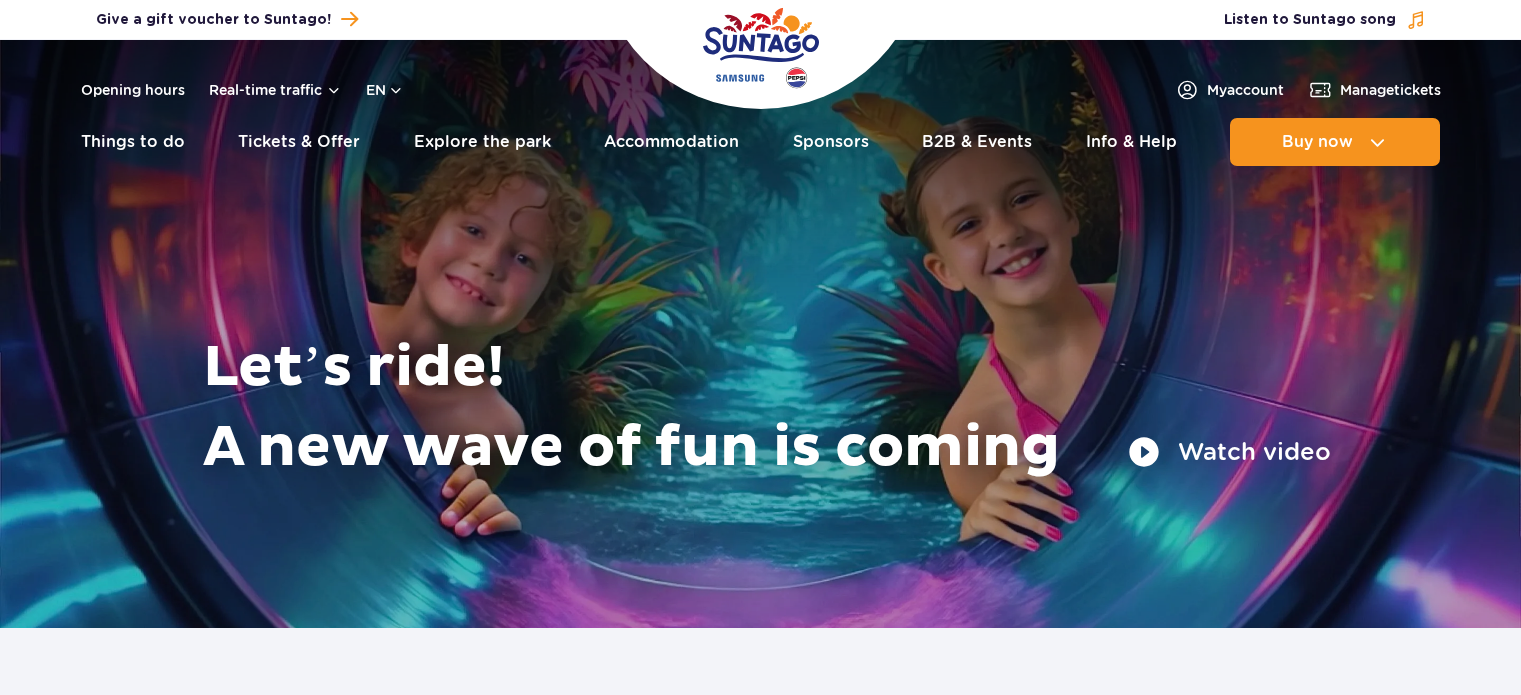 scroll, scrollTop: 0, scrollLeft: 0, axis: both 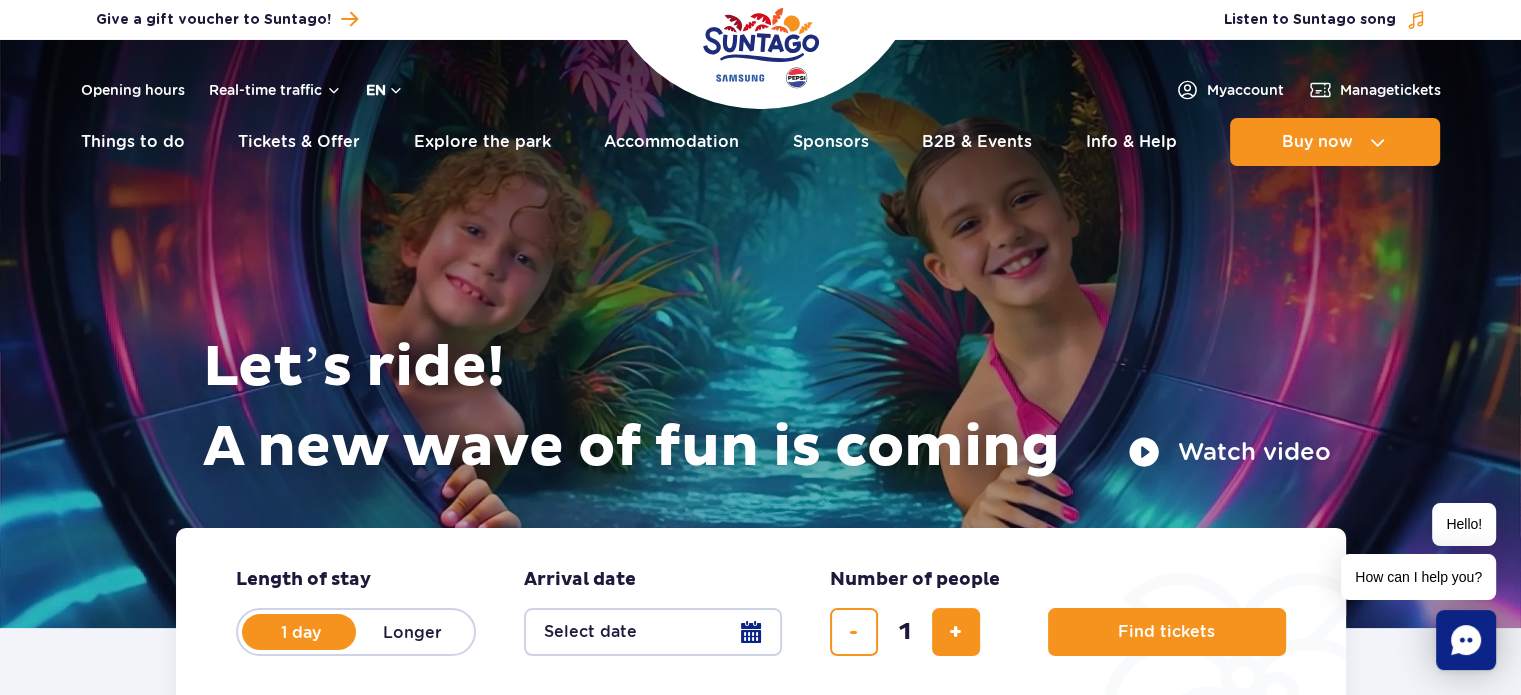 click on "en" at bounding box center [385, 90] 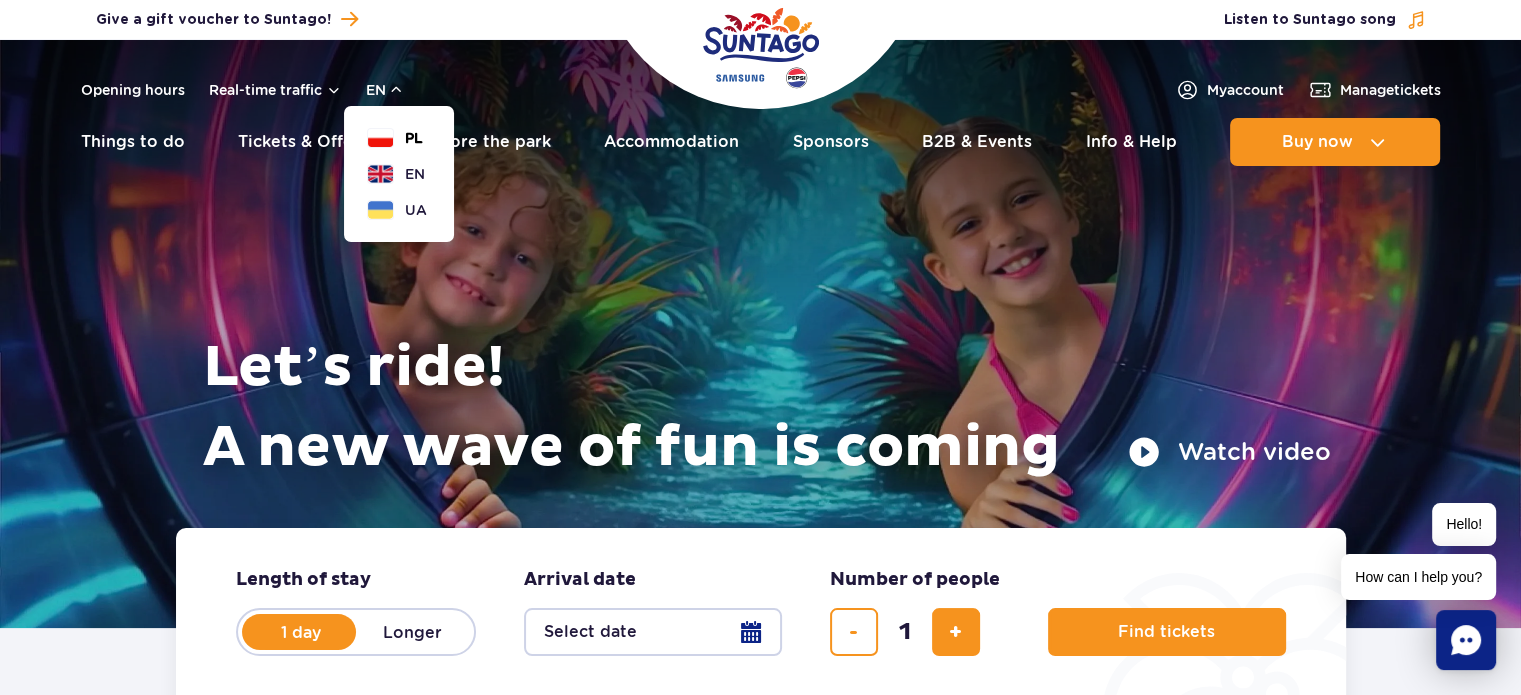 click on "PL" at bounding box center [414, 138] 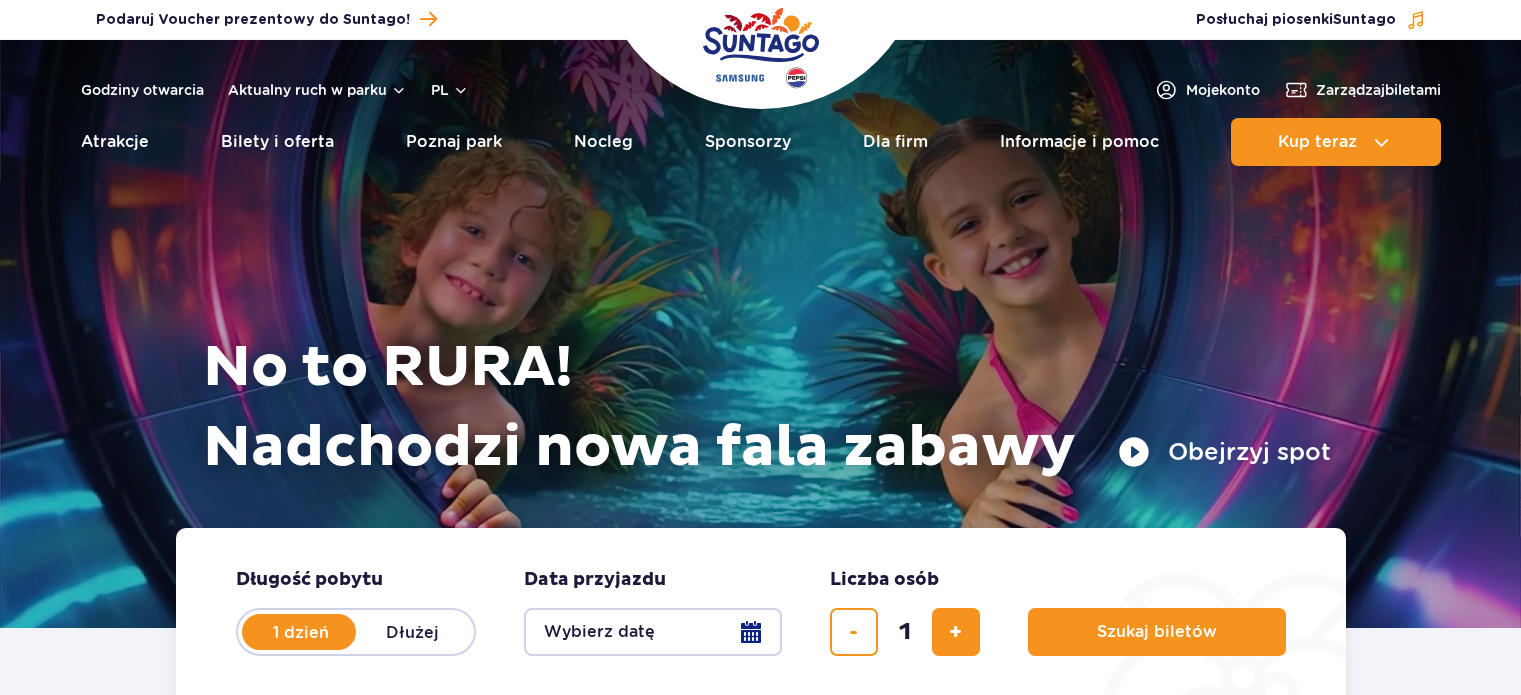 scroll, scrollTop: 0, scrollLeft: 0, axis: both 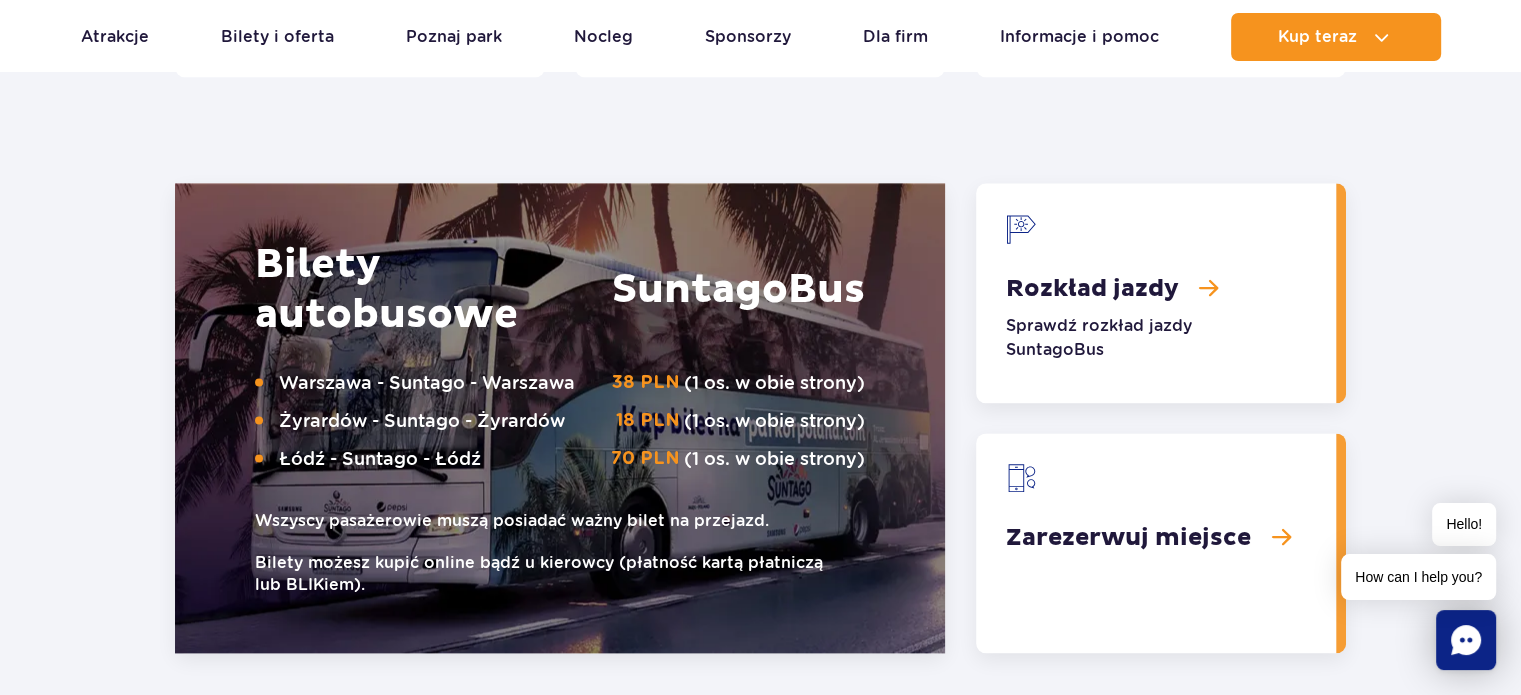 click at bounding box center [1156, 293] 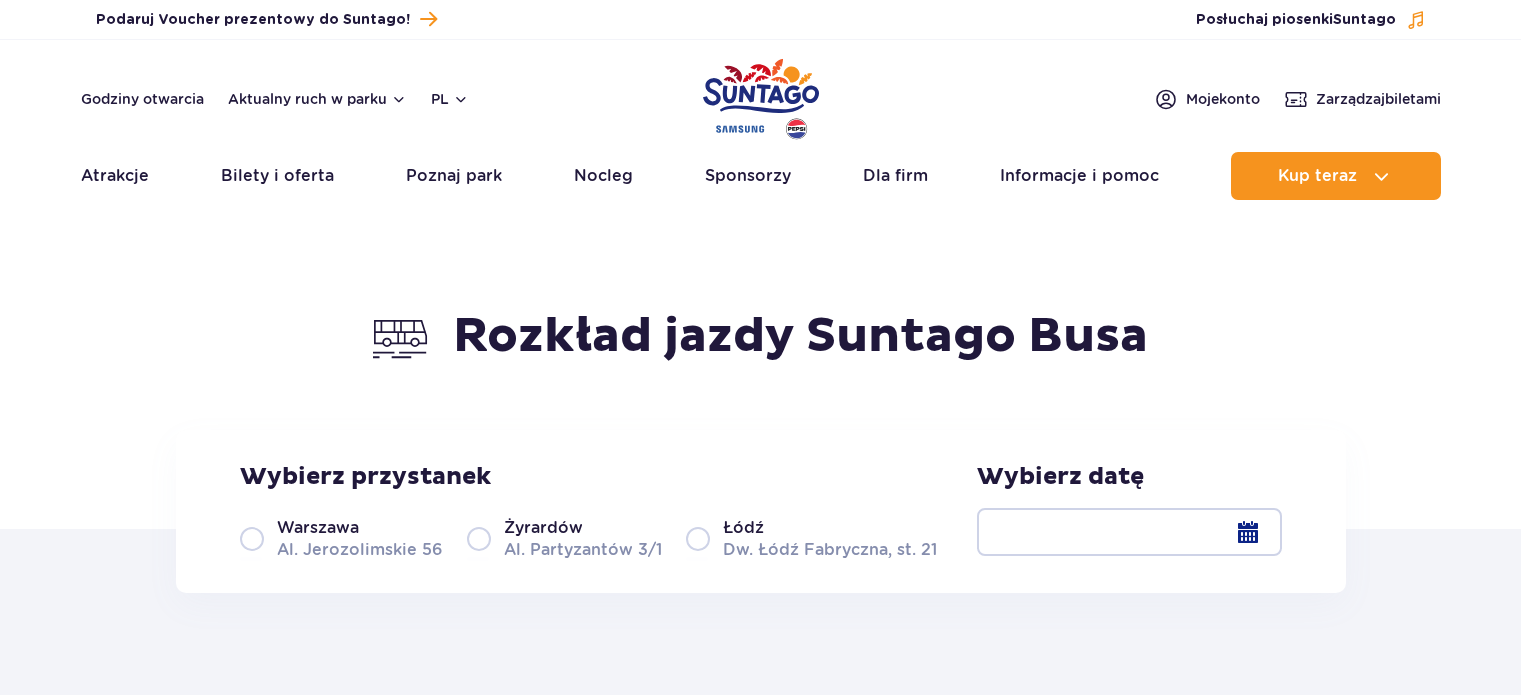 scroll, scrollTop: 0, scrollLeft: 0, axis: both 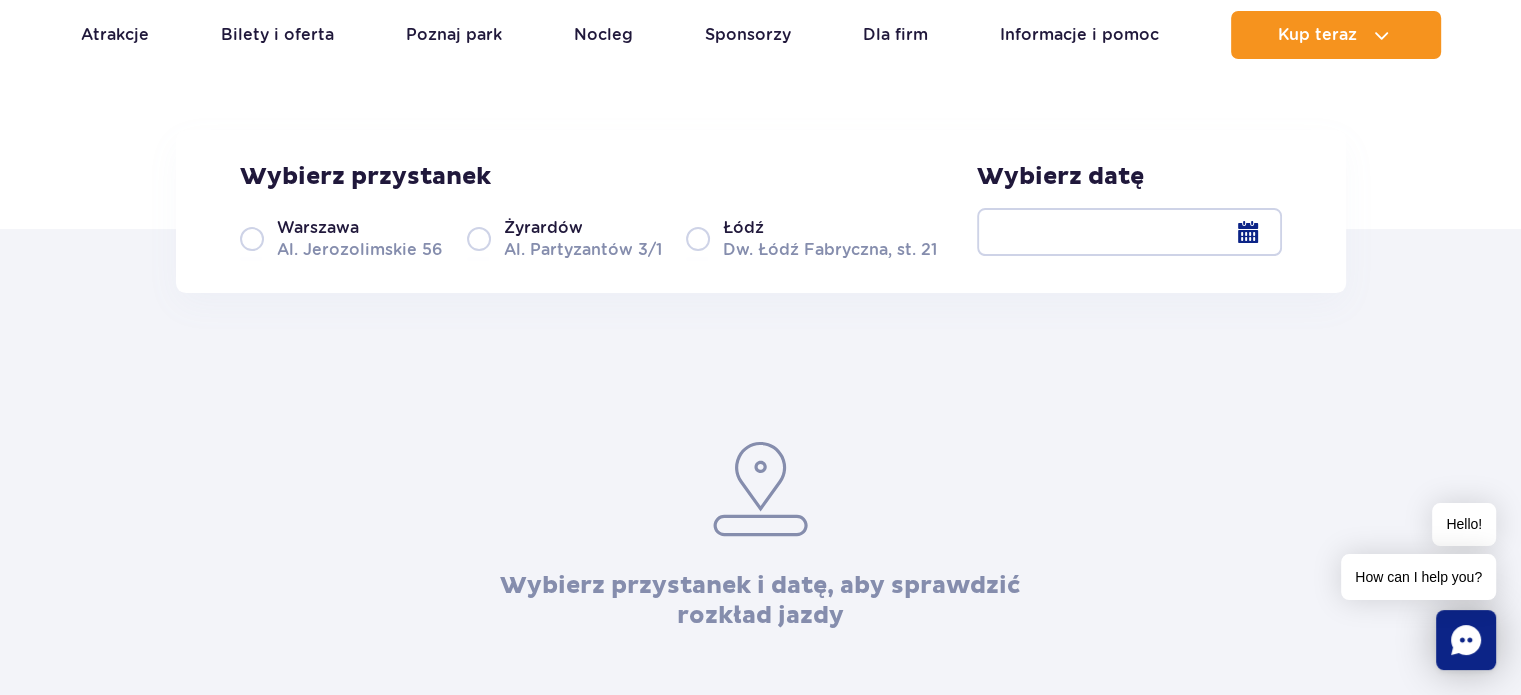 click on "[CITY] [STREET] [NUMBER]" at bounding box center [341, 238] 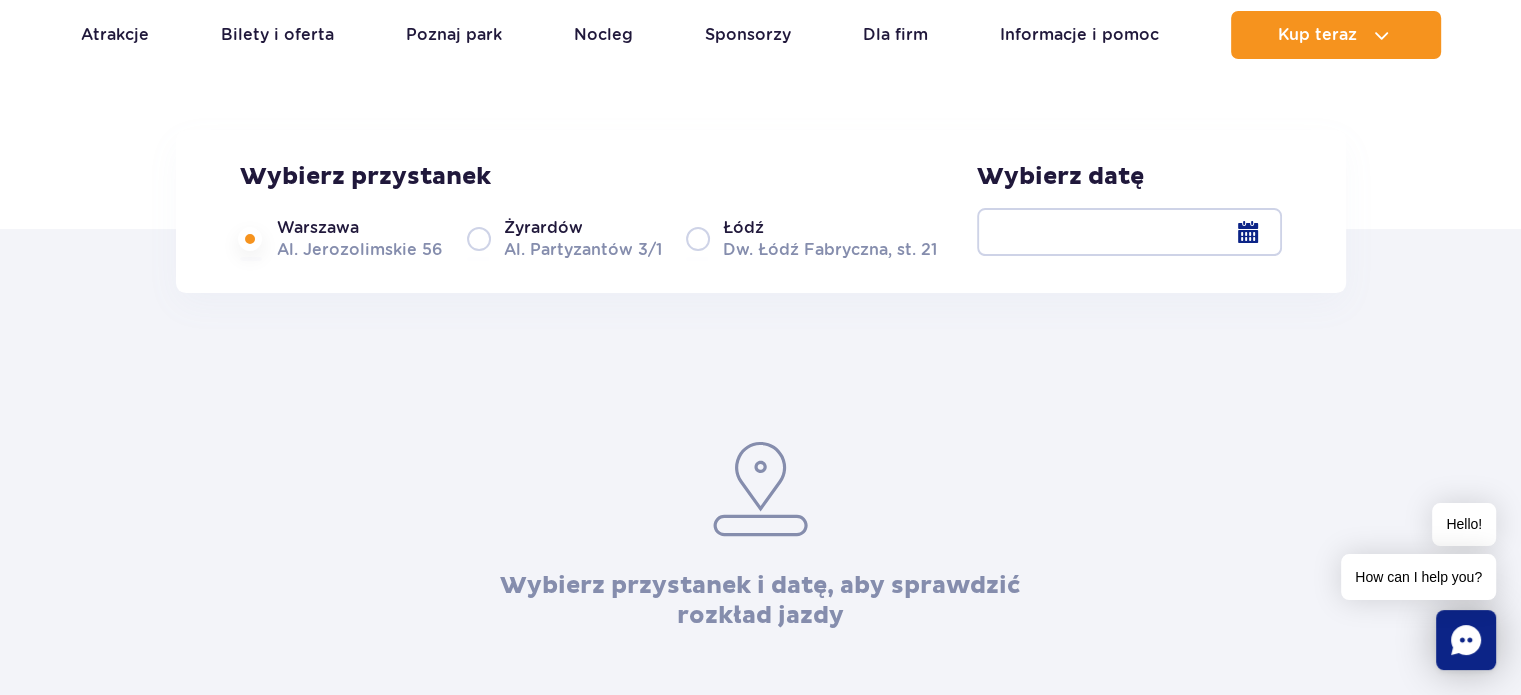 click at bounding box center (1129, 232) 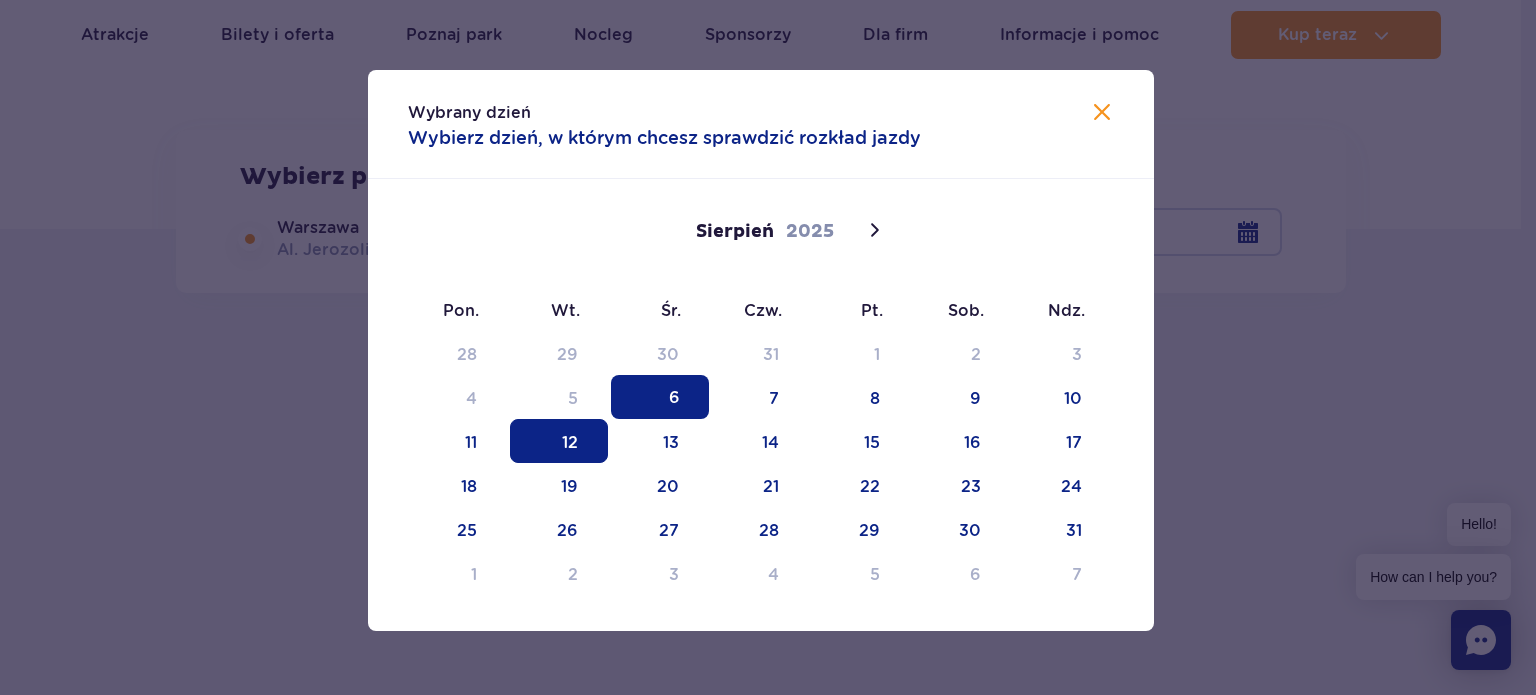 click on "12" at bounding box center [559, 441] 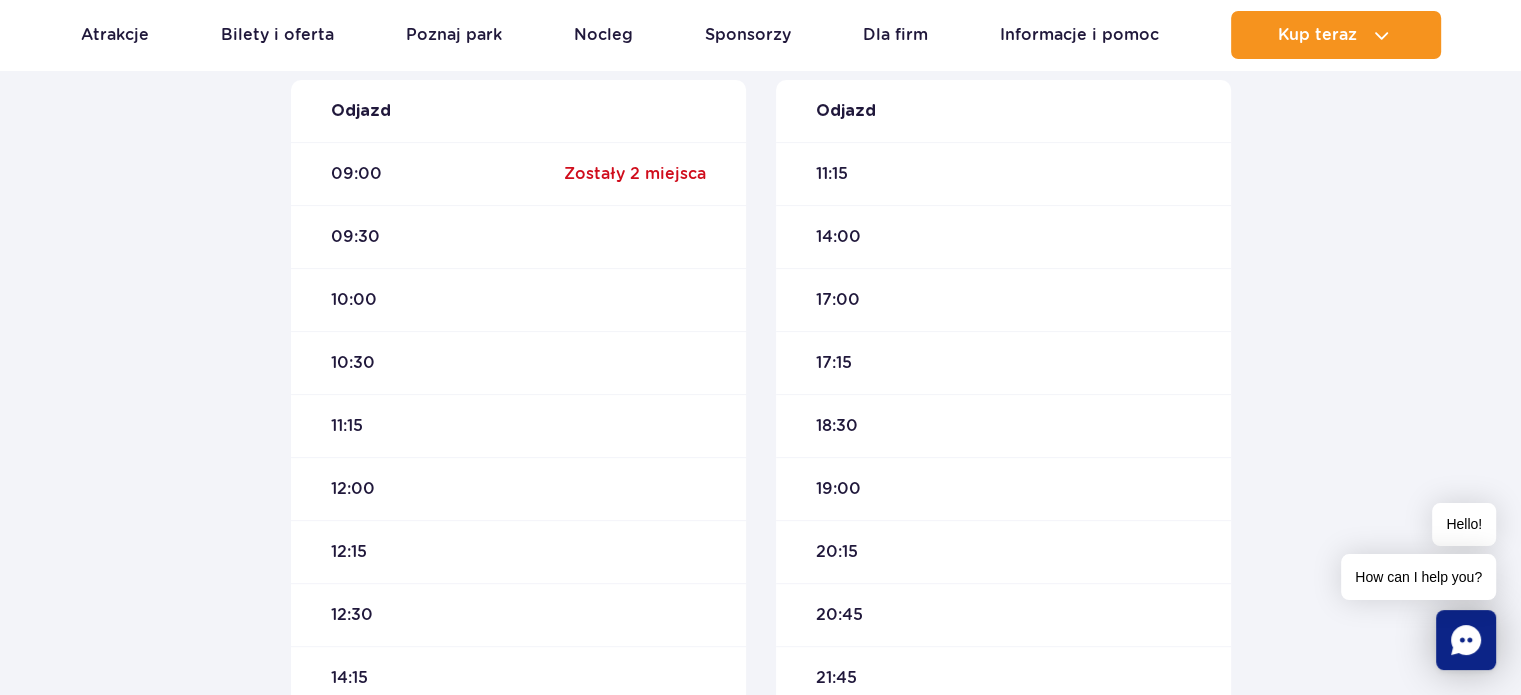 scroll, scrollTop: 600, scrollLeft: 0, axis: vertical 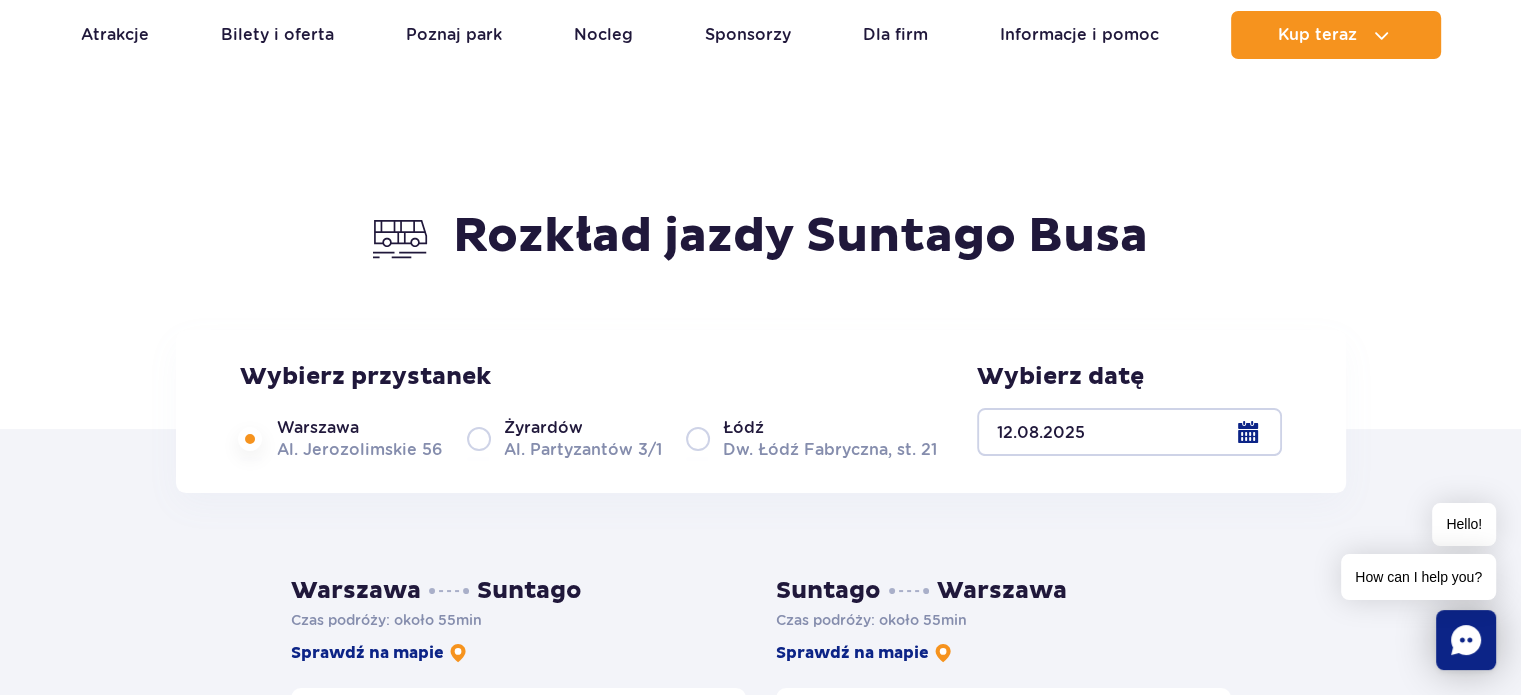 click at bounding box center [1129, 432] 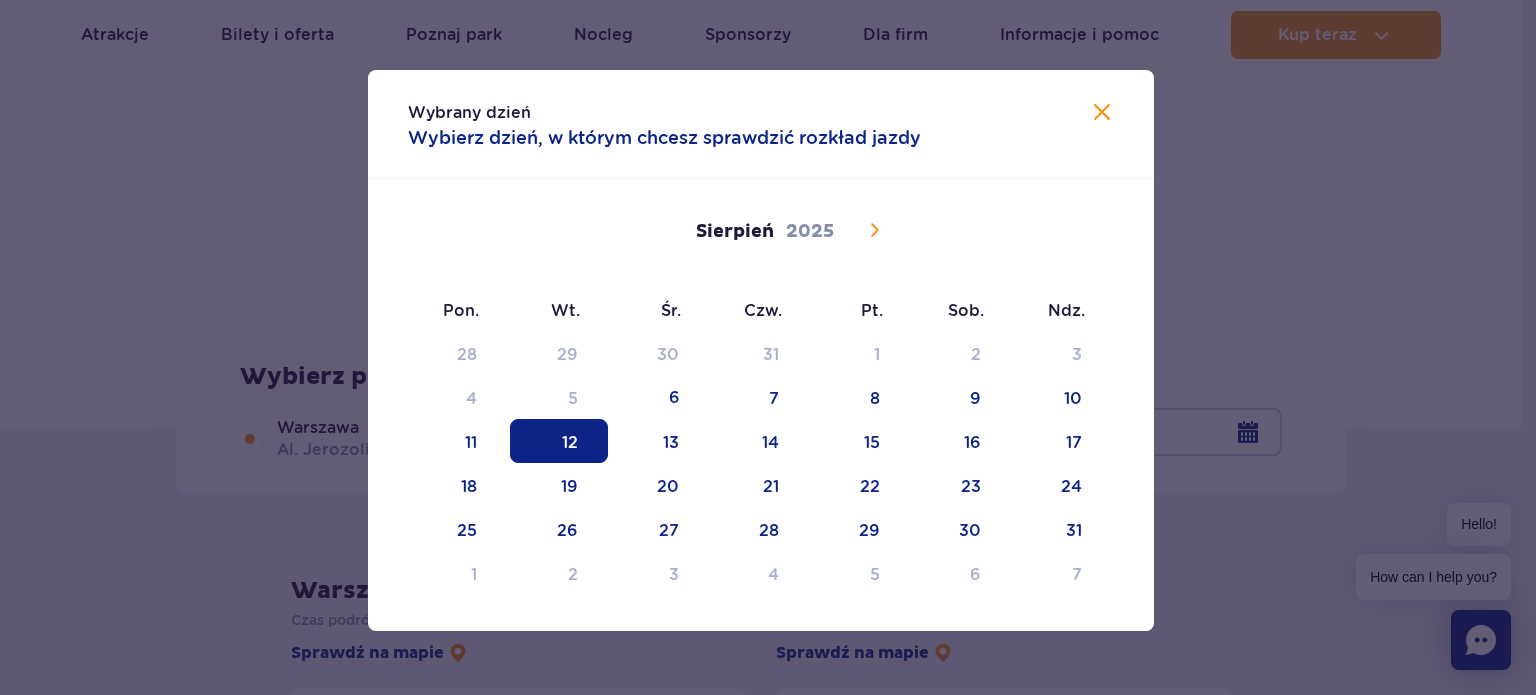 click 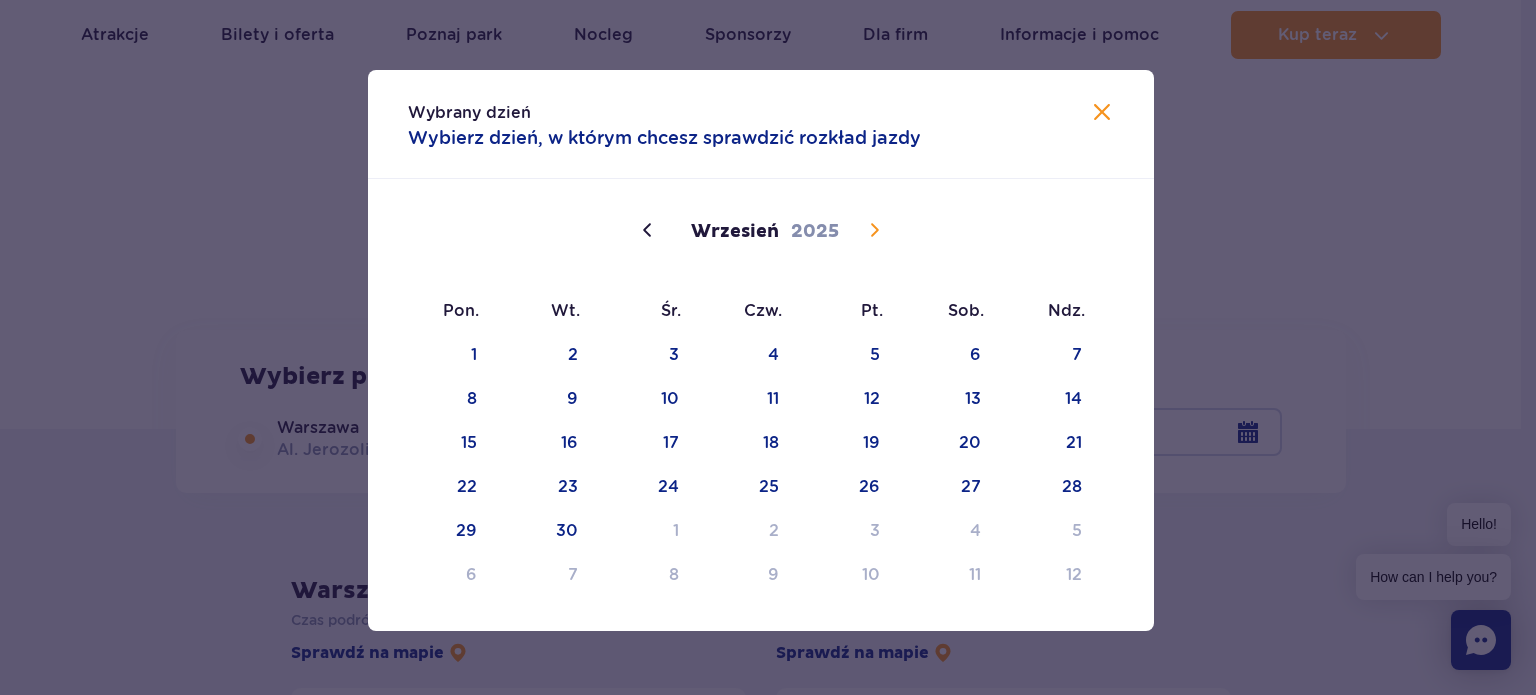 click 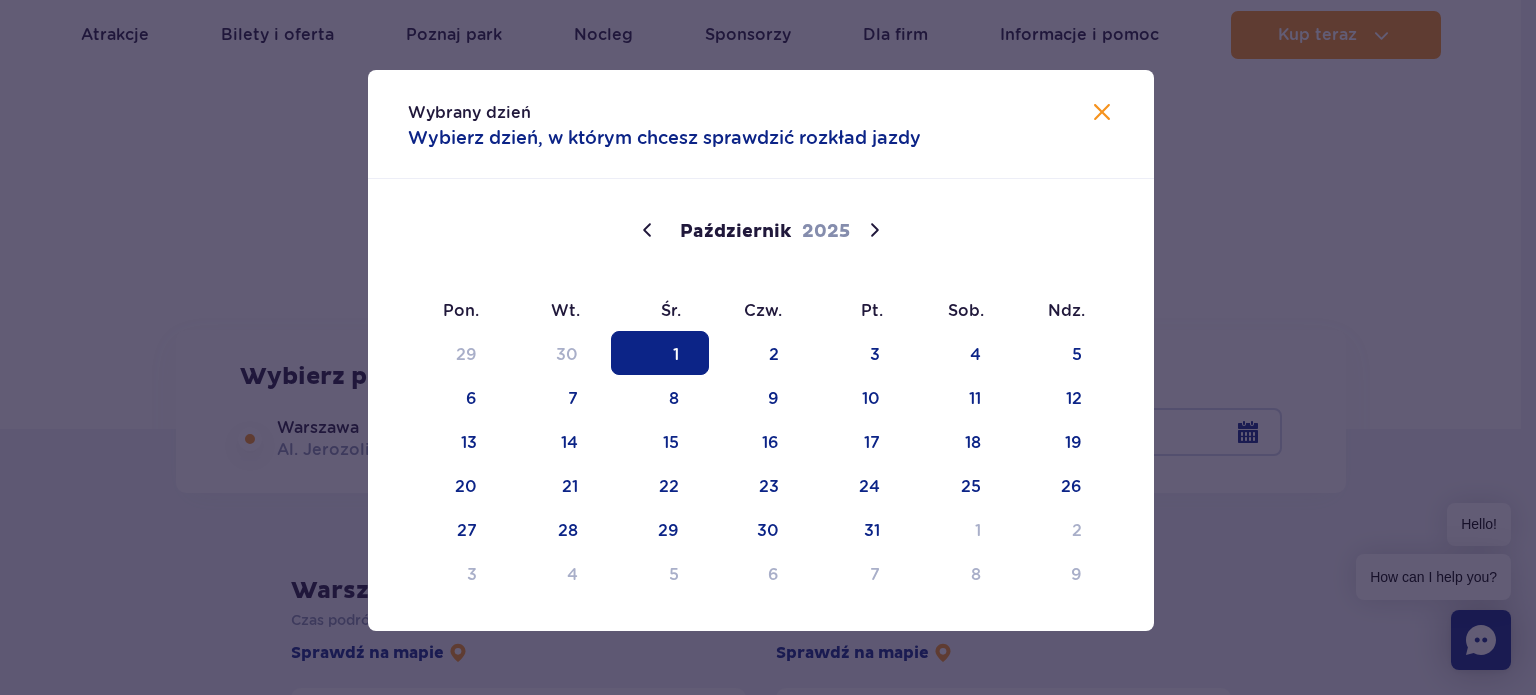 click on "1" at bounding box center [660, 353] 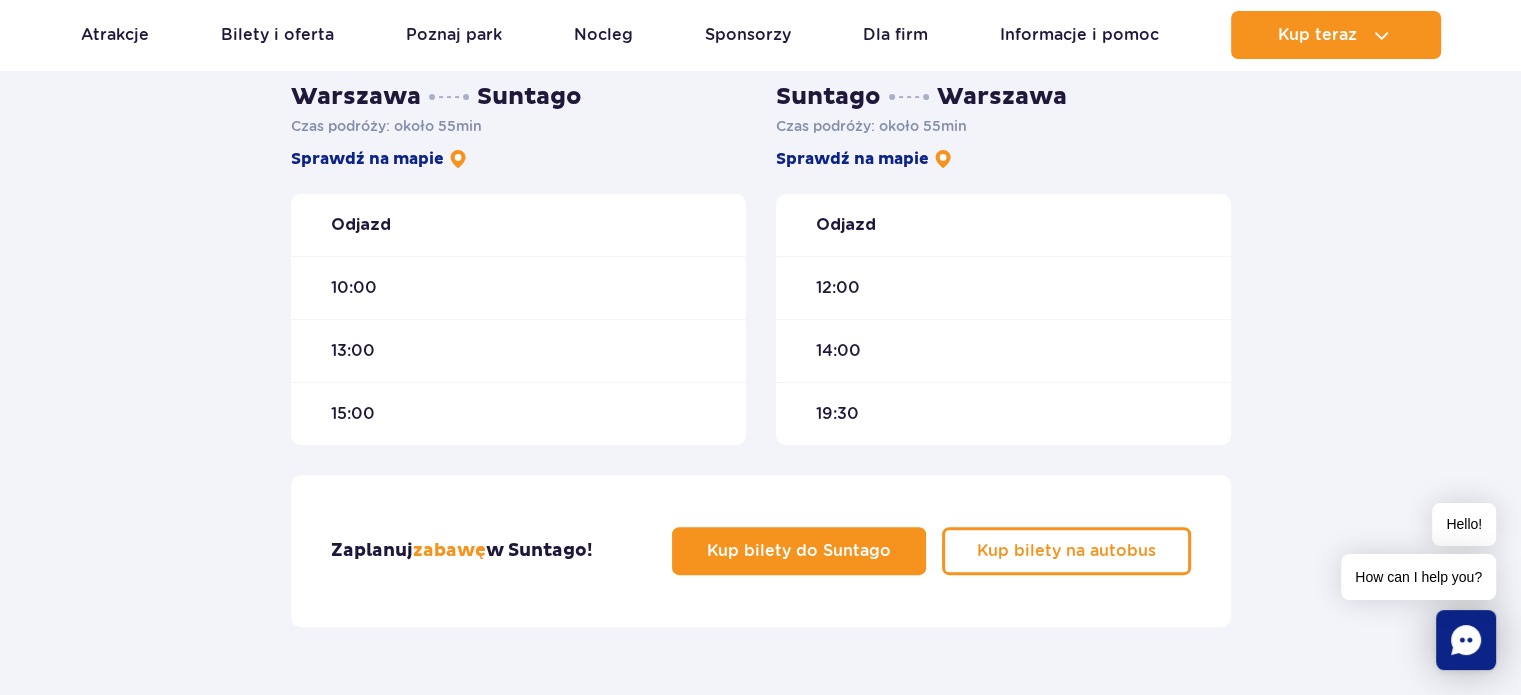 scroll, scrollTop: 400, scrollLeft: 0, axis: vertical 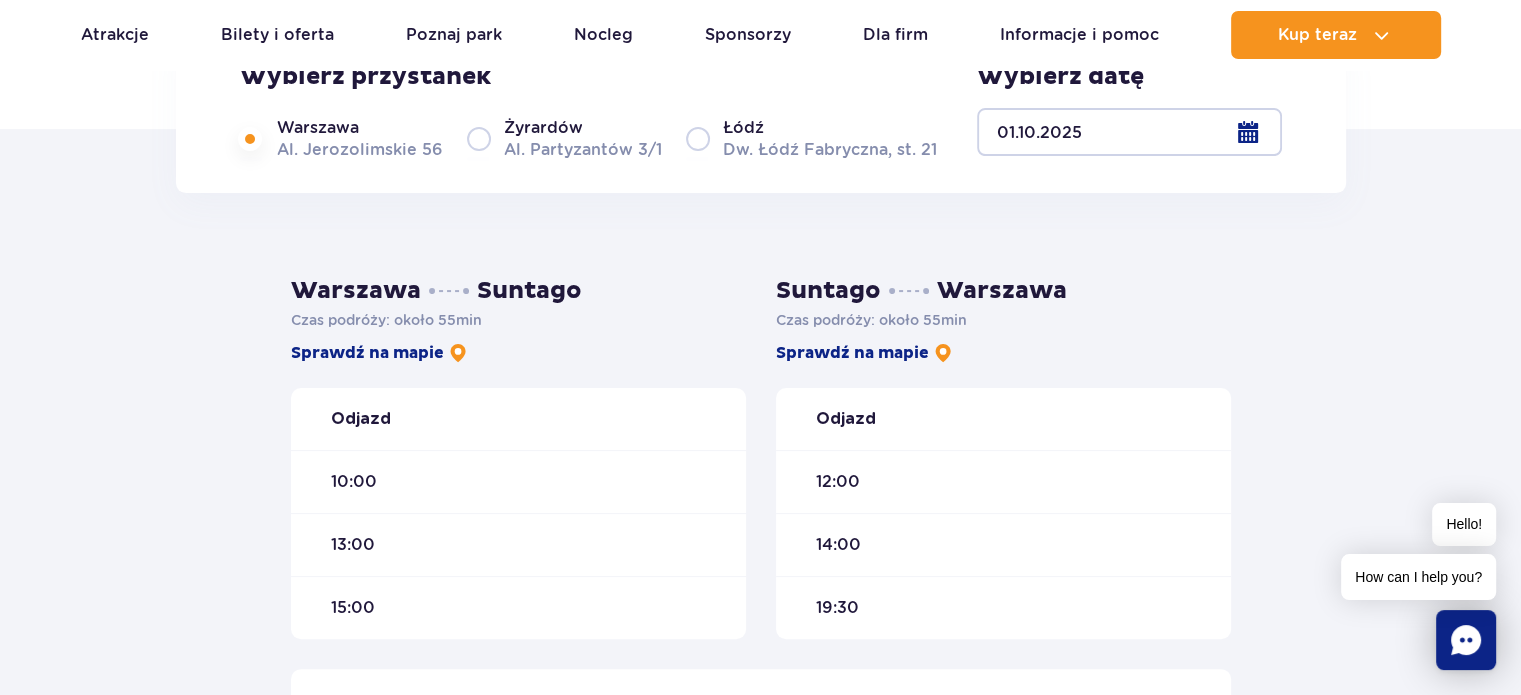 click on "Żyrardów Al. Partyzantów 3/1" at bounding box center (564, 138) 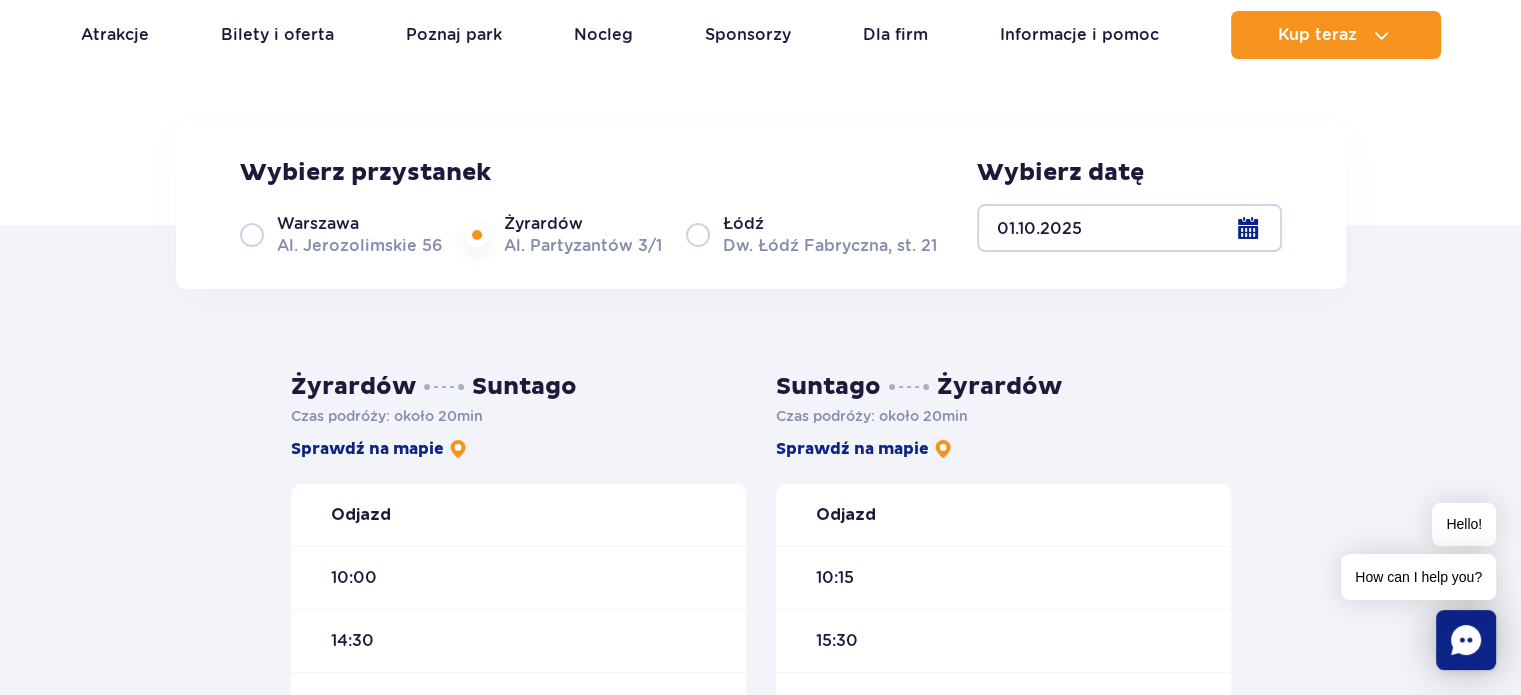 scroll, scrollTop: 300, scrollLeft: 0, axis: vertical 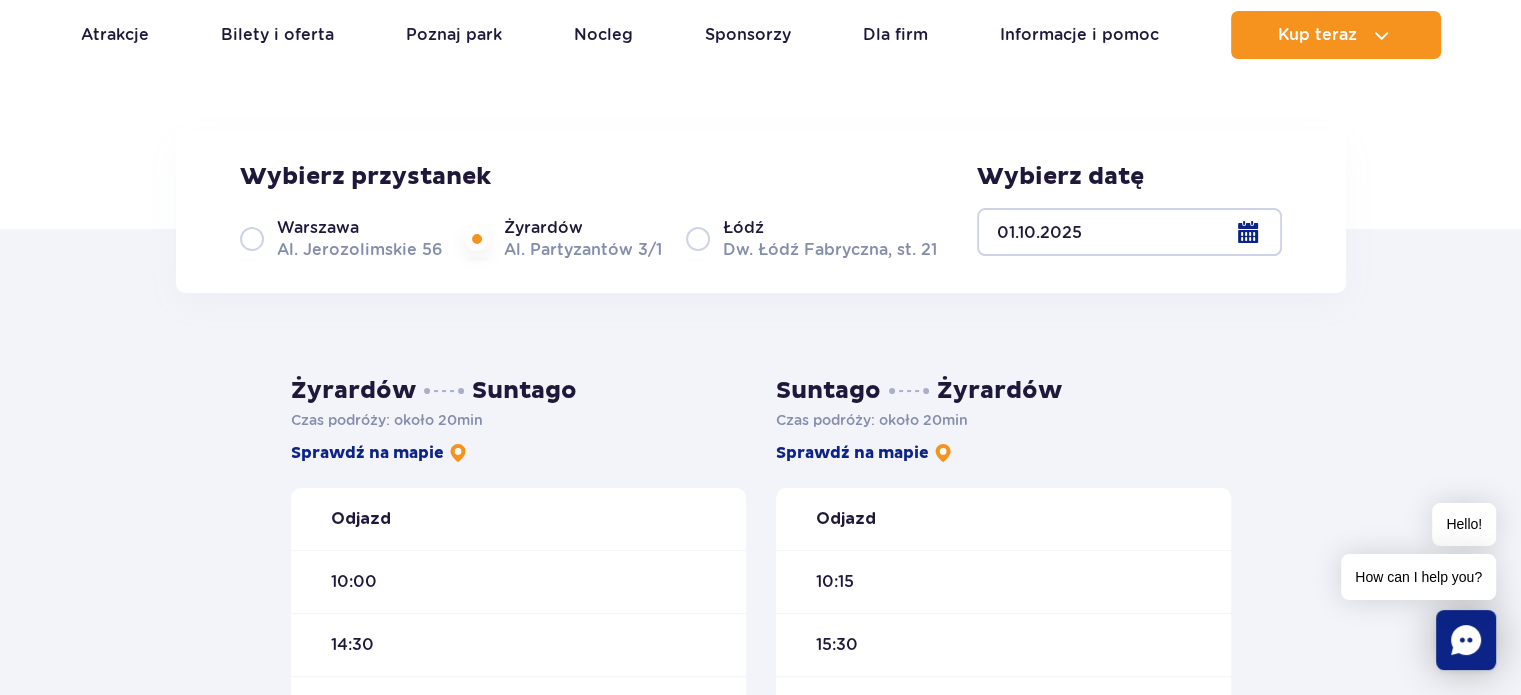 click on "Łódź Dw. Łódź Fabryczna, st. 21" at bounding box center (811, 238) 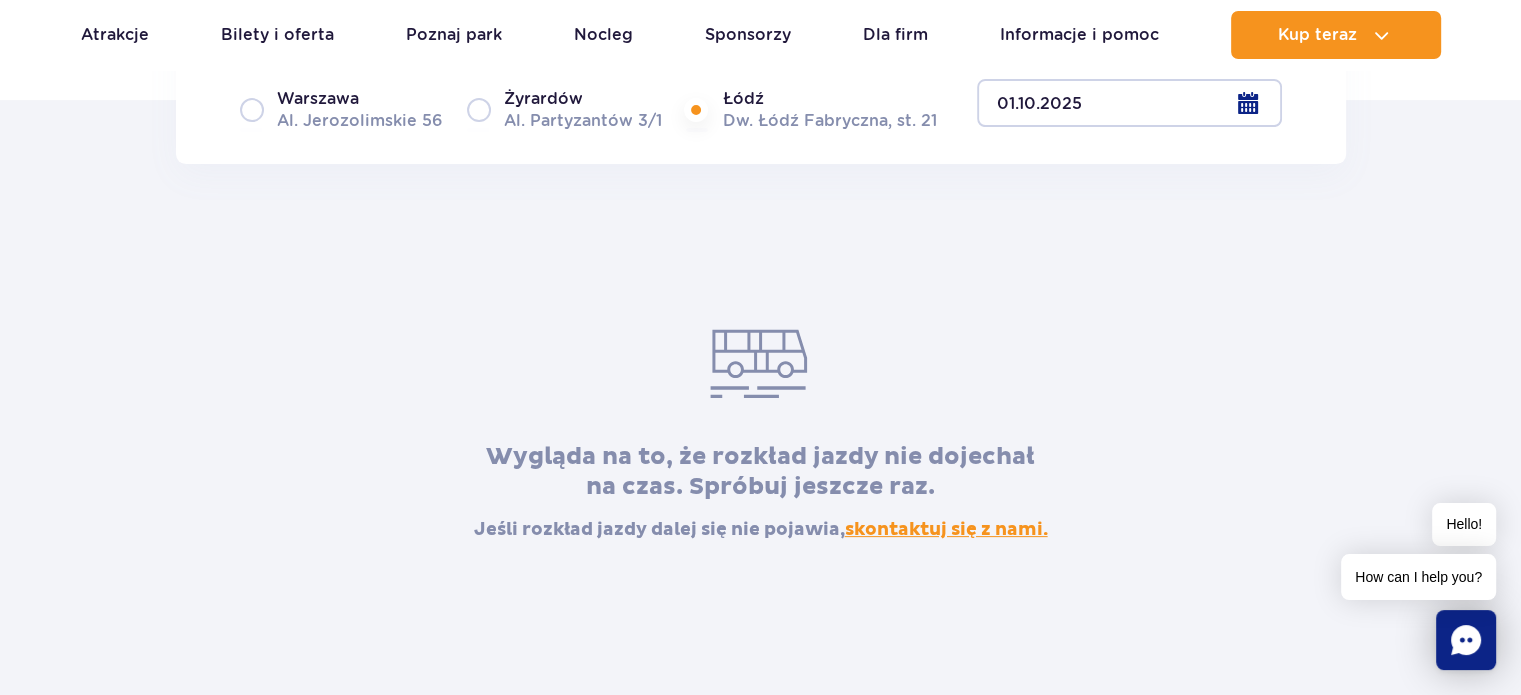 scroll, scrollTop: 300, scrollLeft: 0, axis: vertical 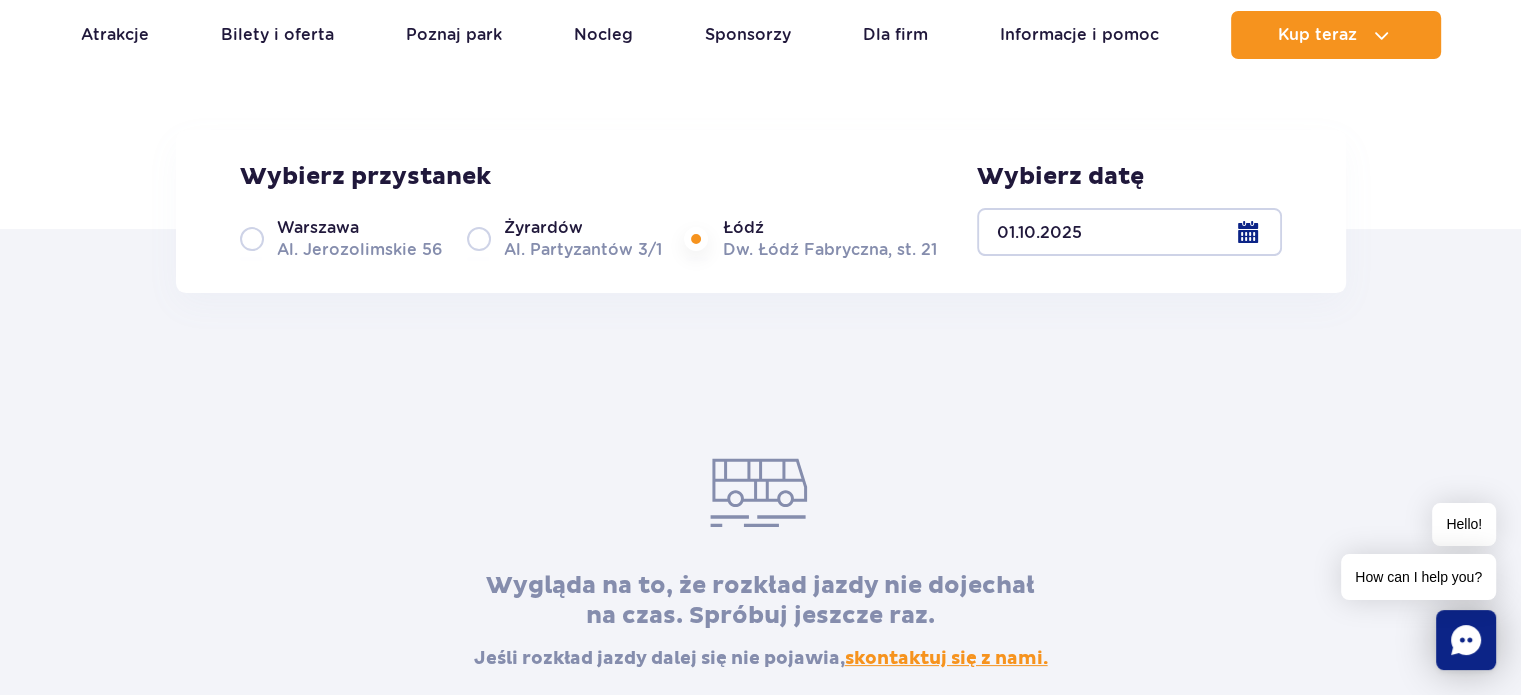 click at bounding box center [1129, 232] 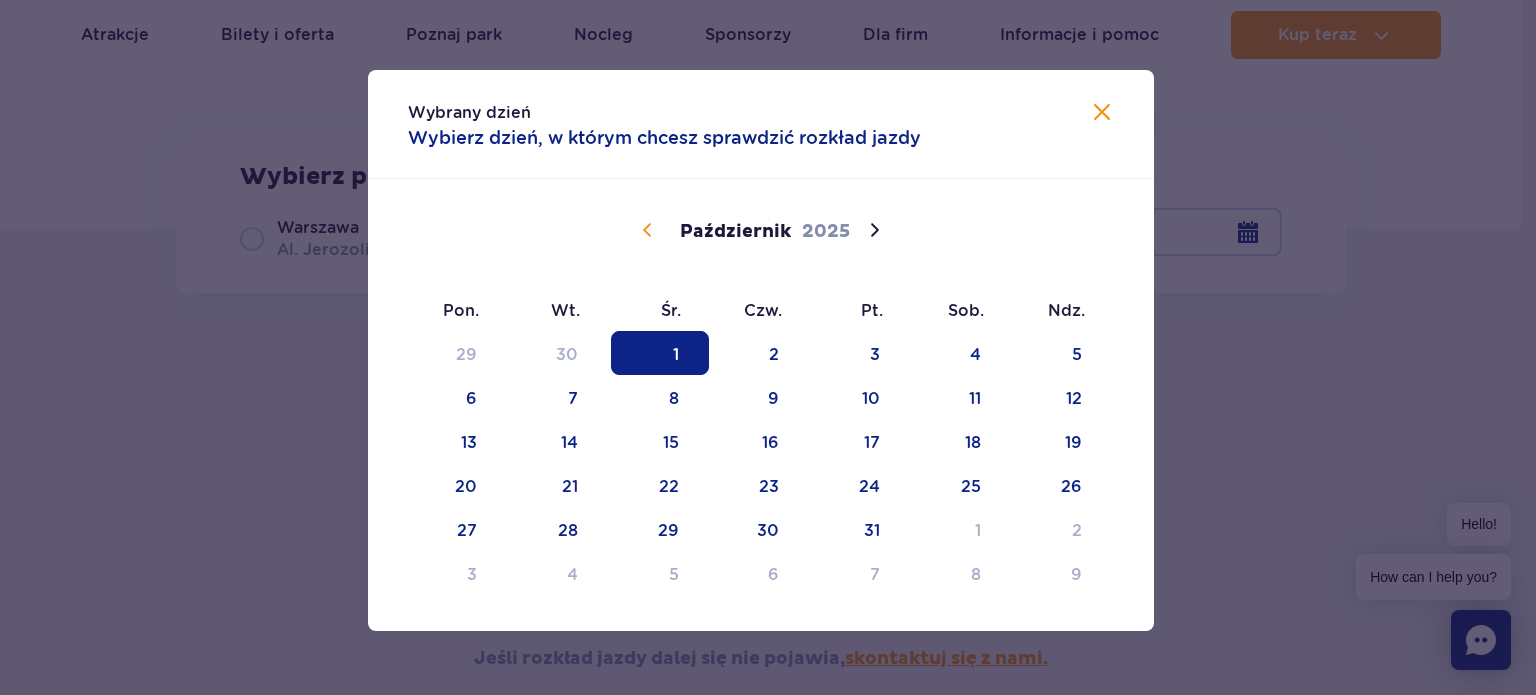 click 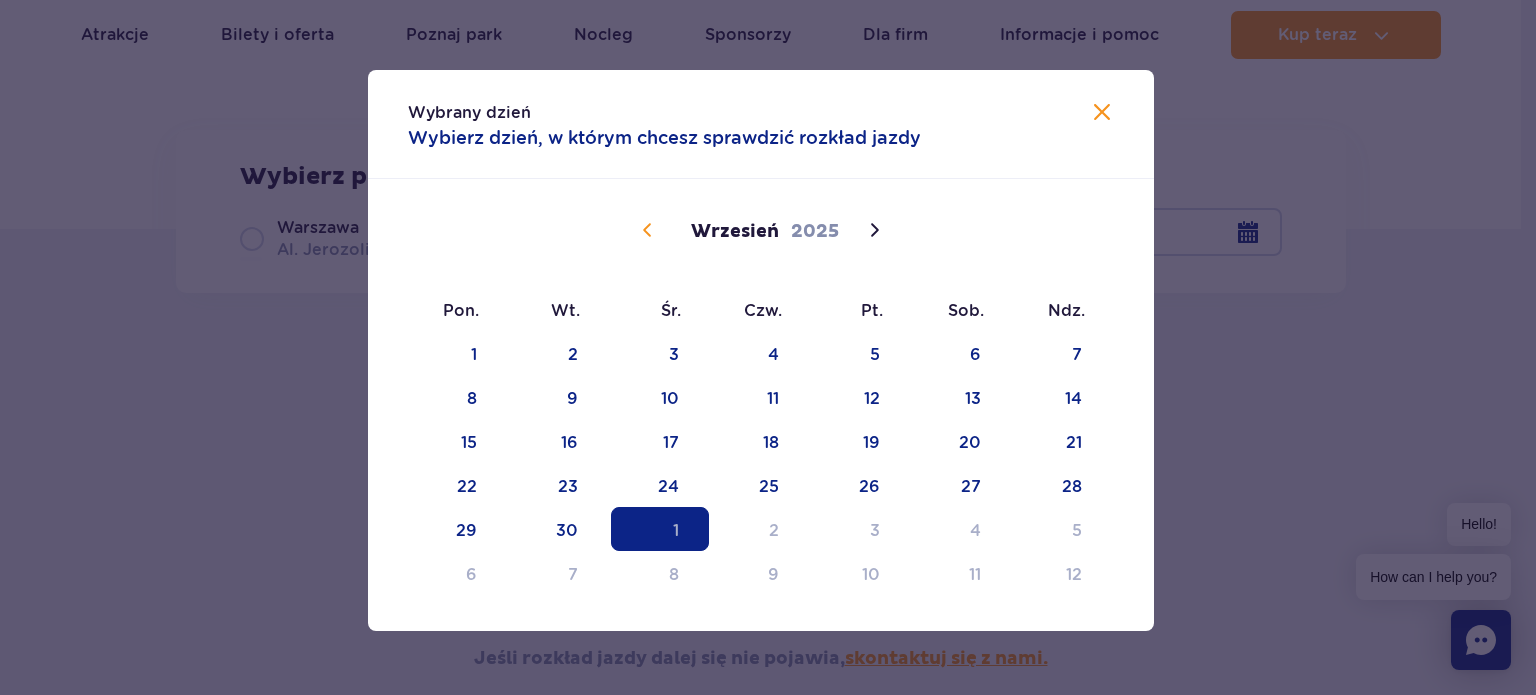 click 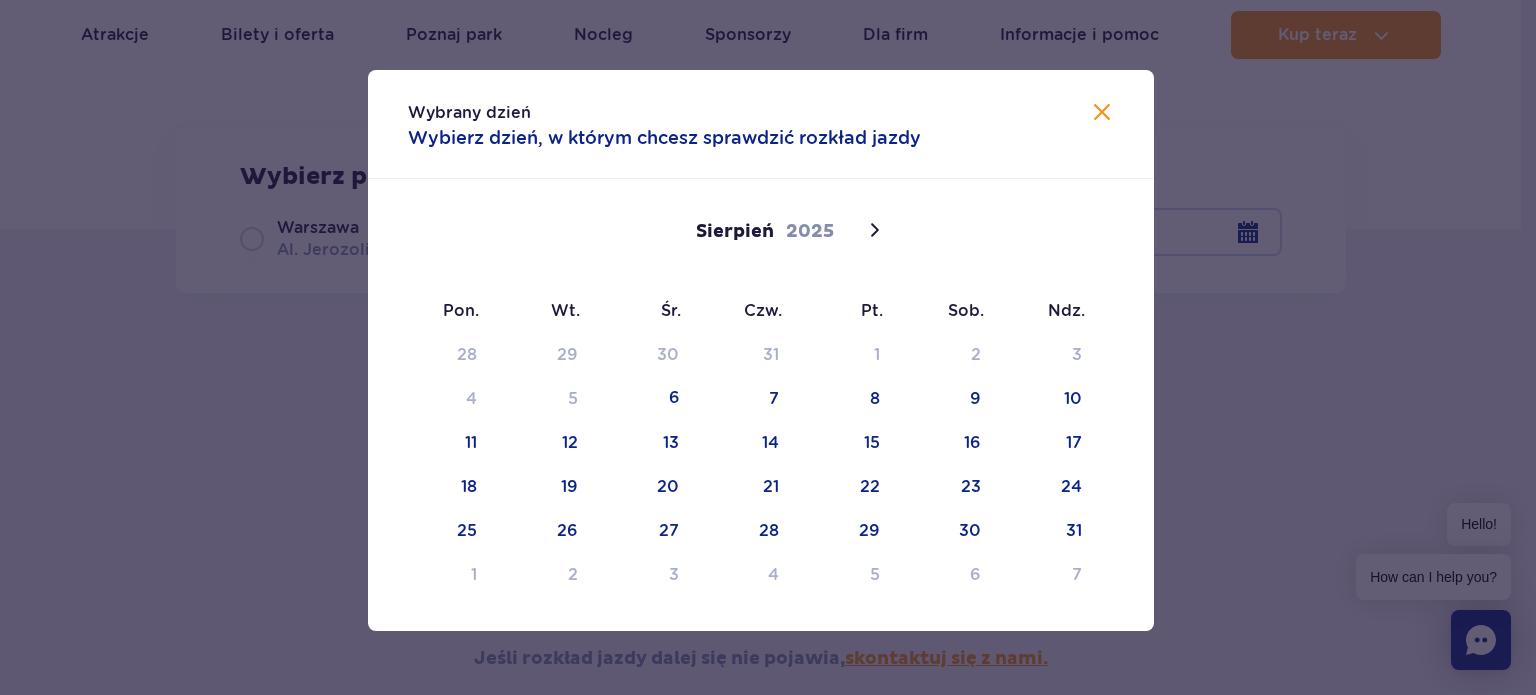 click on "Wybrany dzień Wybierz dzień, w którym chcesz sprawdzić rozkład jazdy" at bounding box center (761, 124) 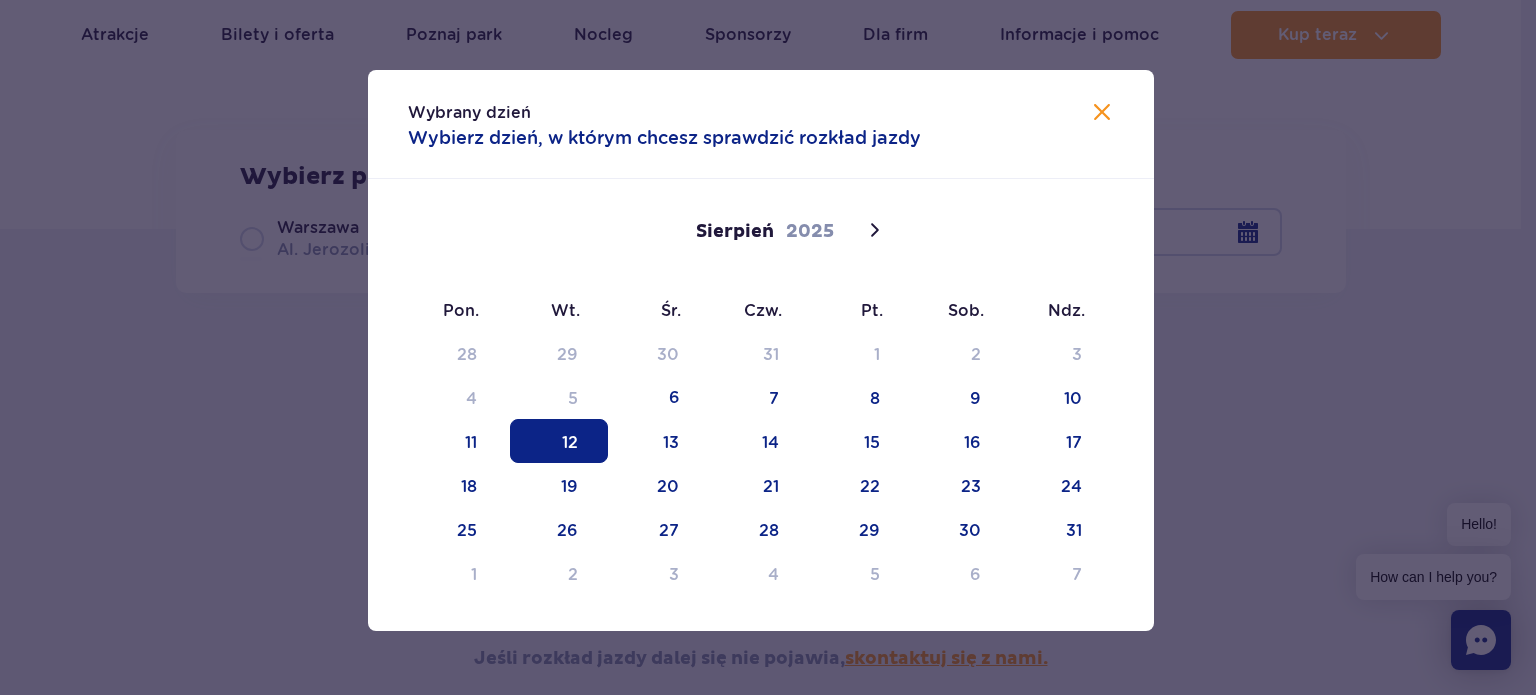 click on "12" at bounding box center (559, 441) 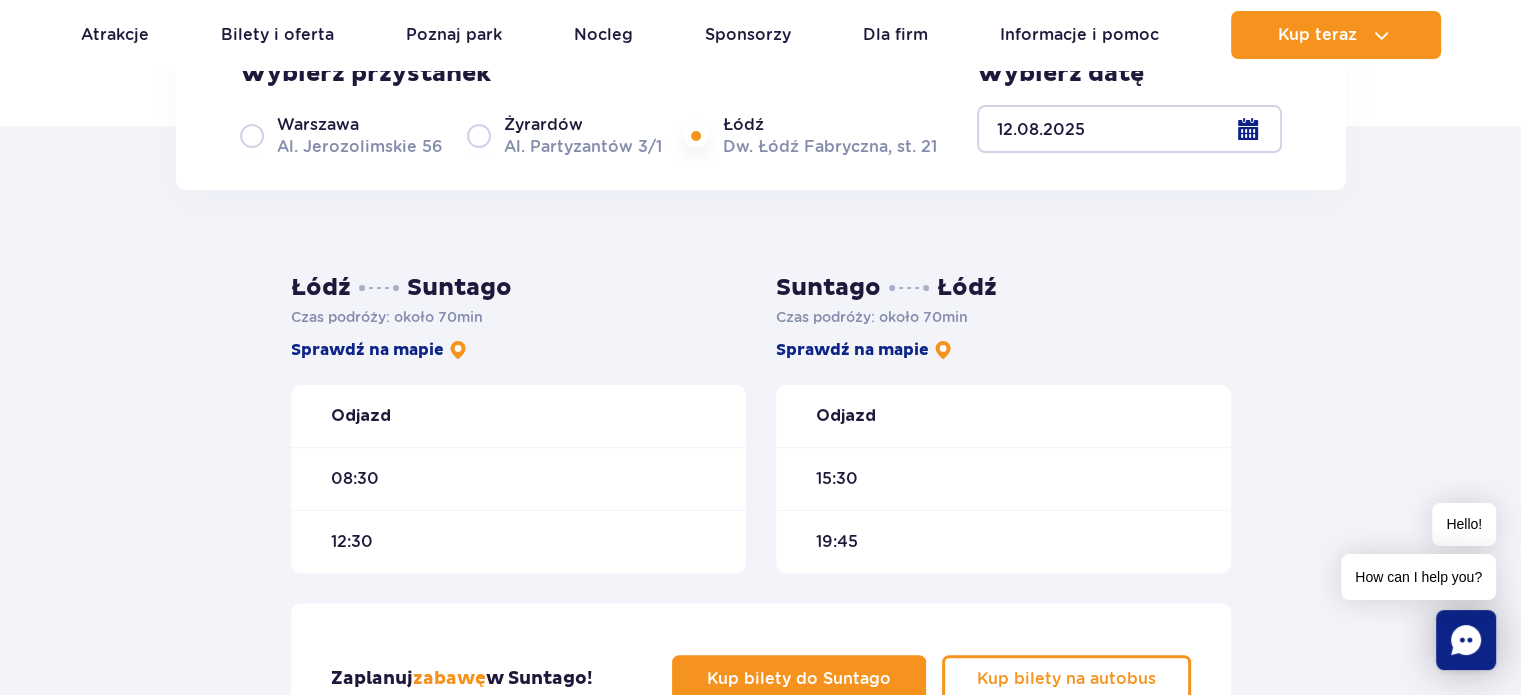 scroll, scrollTop: 400, scrollLeft: 0, axis: vertical 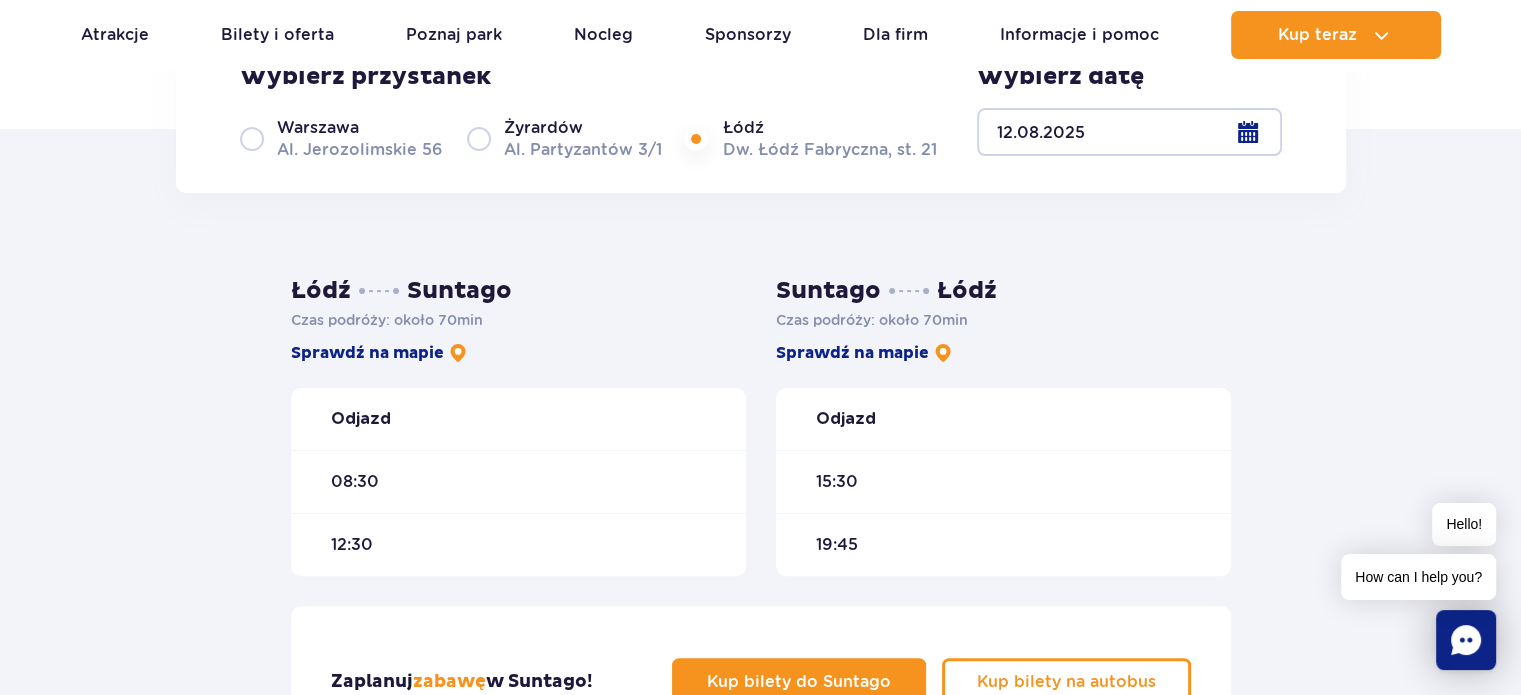 click on "Warszawa Al. Jerozolimskie 56" at bounding box center (341, 138) 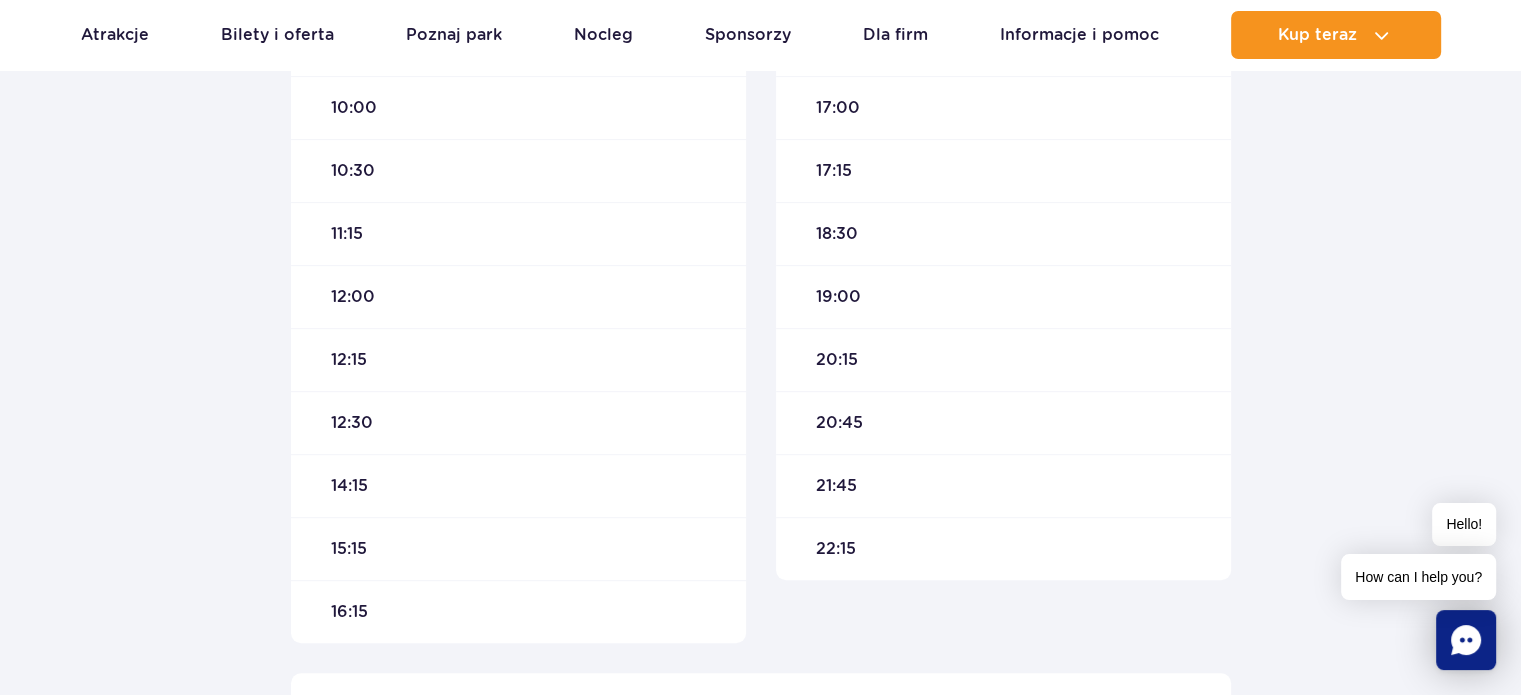 scroll, scrollTop: 600, scrollLeft: 0, axis: vertical 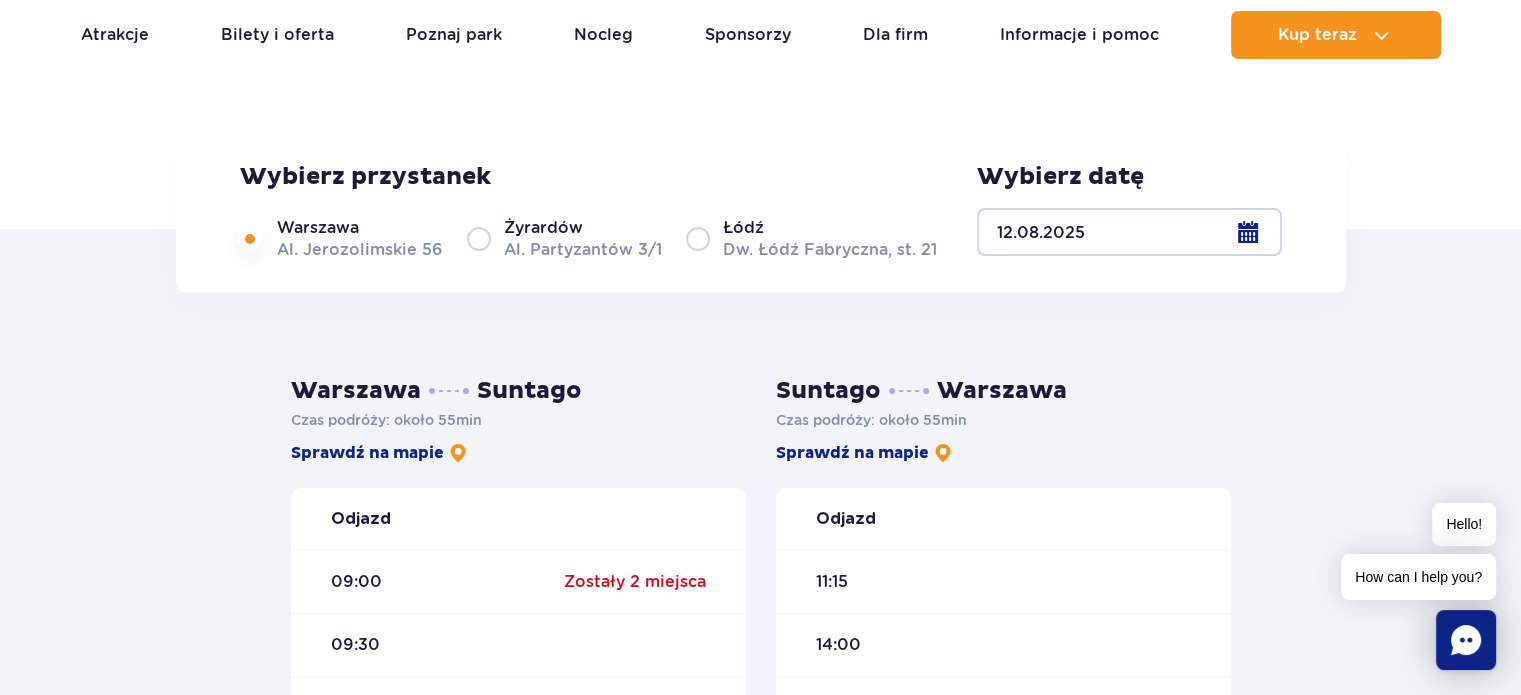 click at bounding box center [1129, 232] 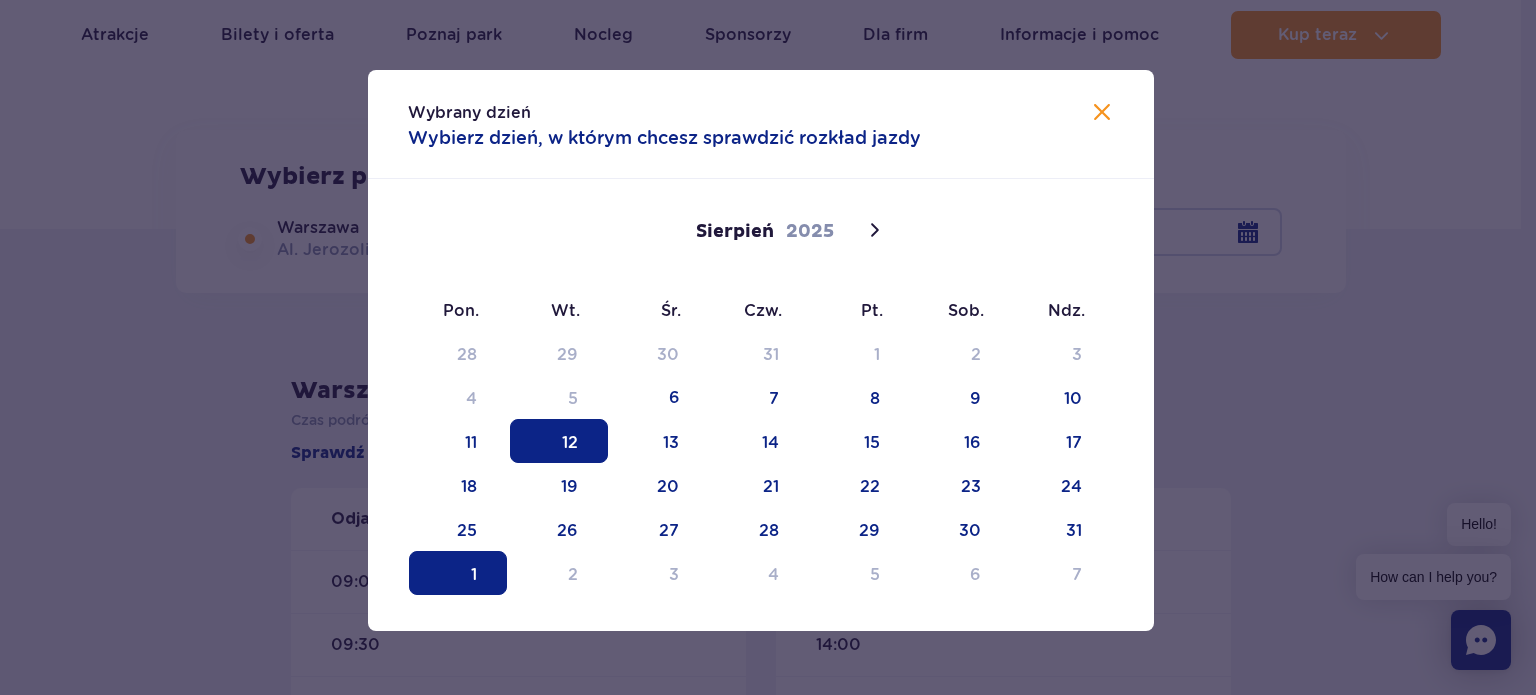click on "1" at bounding box center [458, 573] 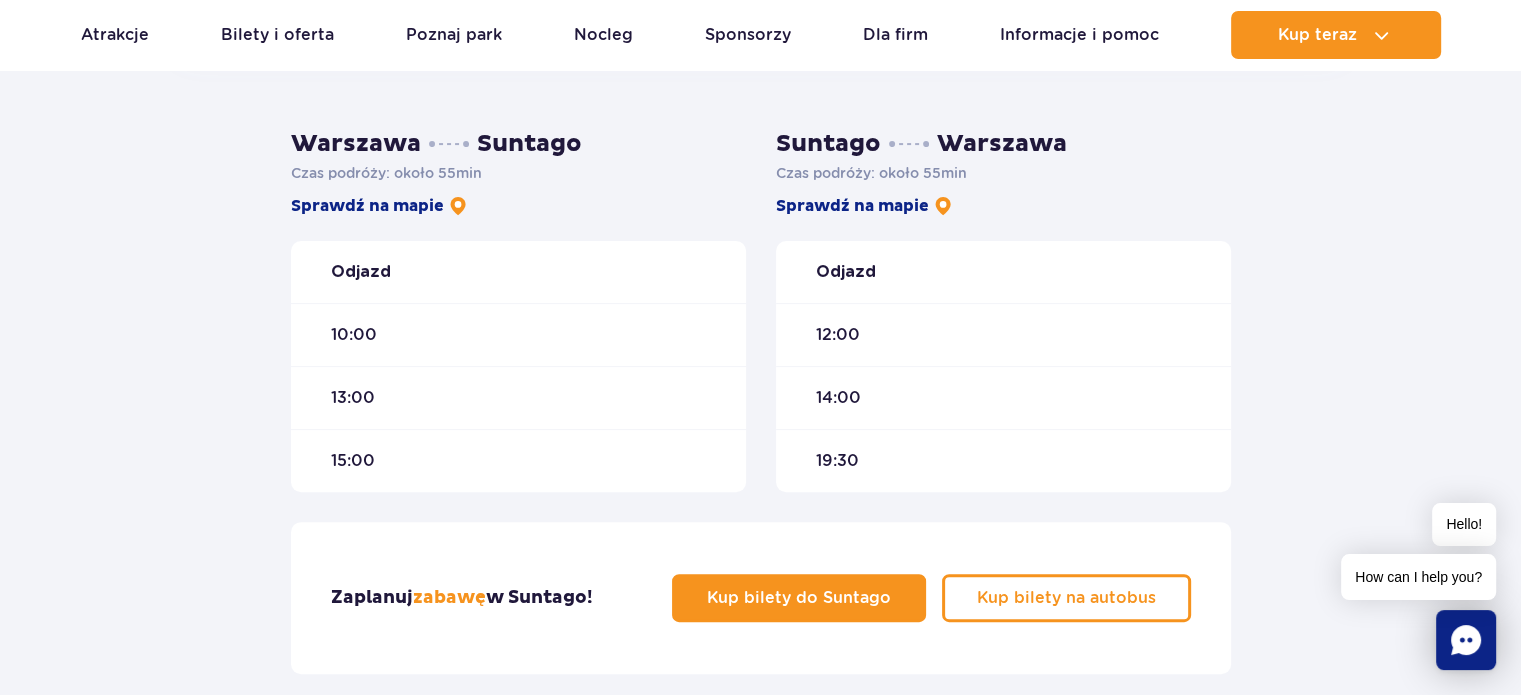 scroll, scrollTop: 400, scrollLeft: 0, axis: vertical 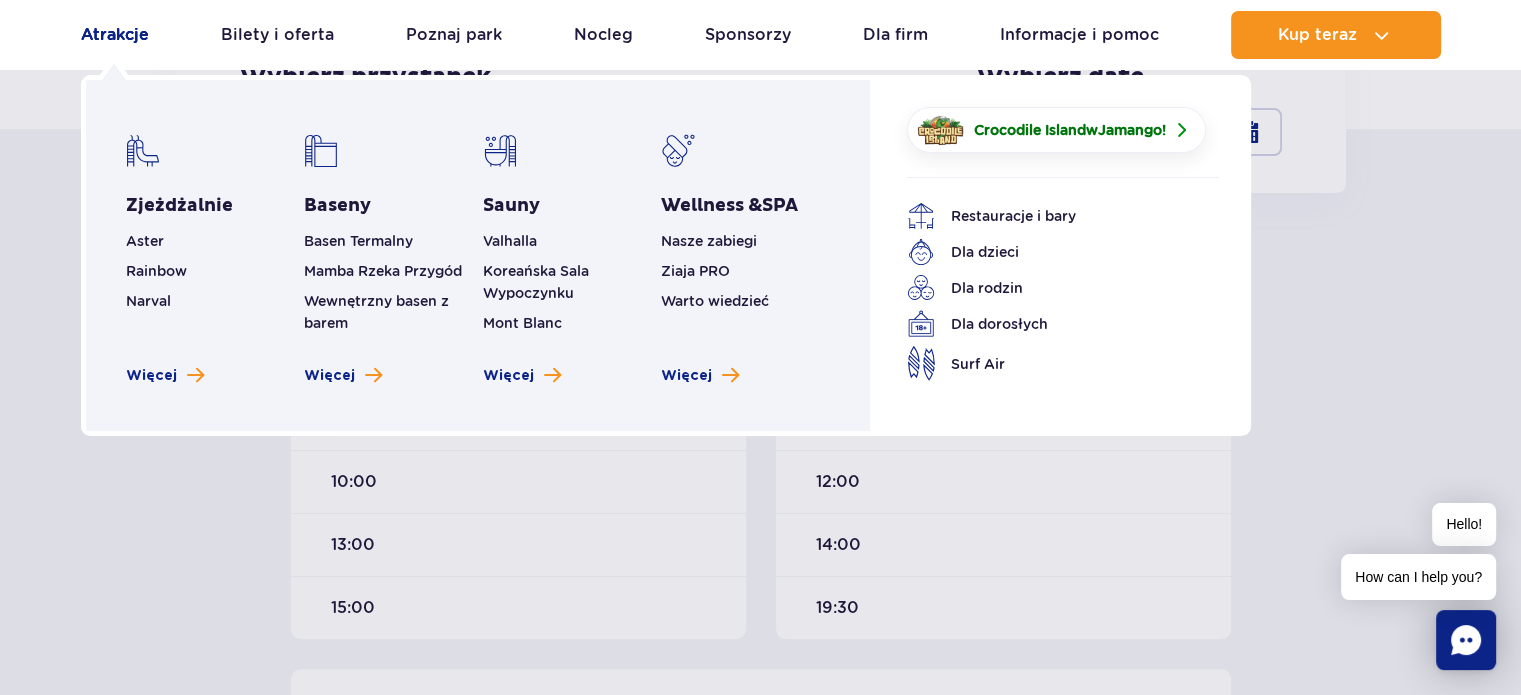click on "Atrakcje" at bounding box center (115, 35) 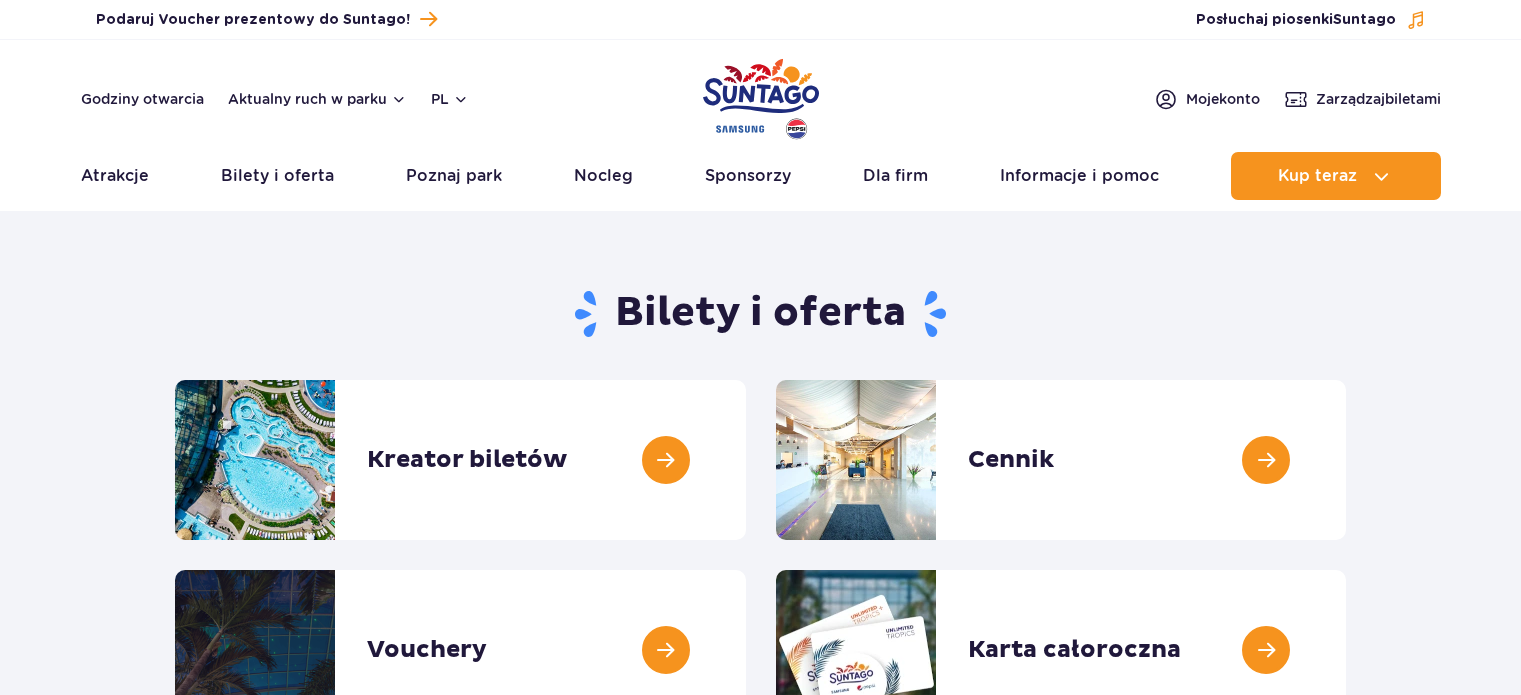 scroll, scrollTop: 0, scrollLeft: 0, axis: both 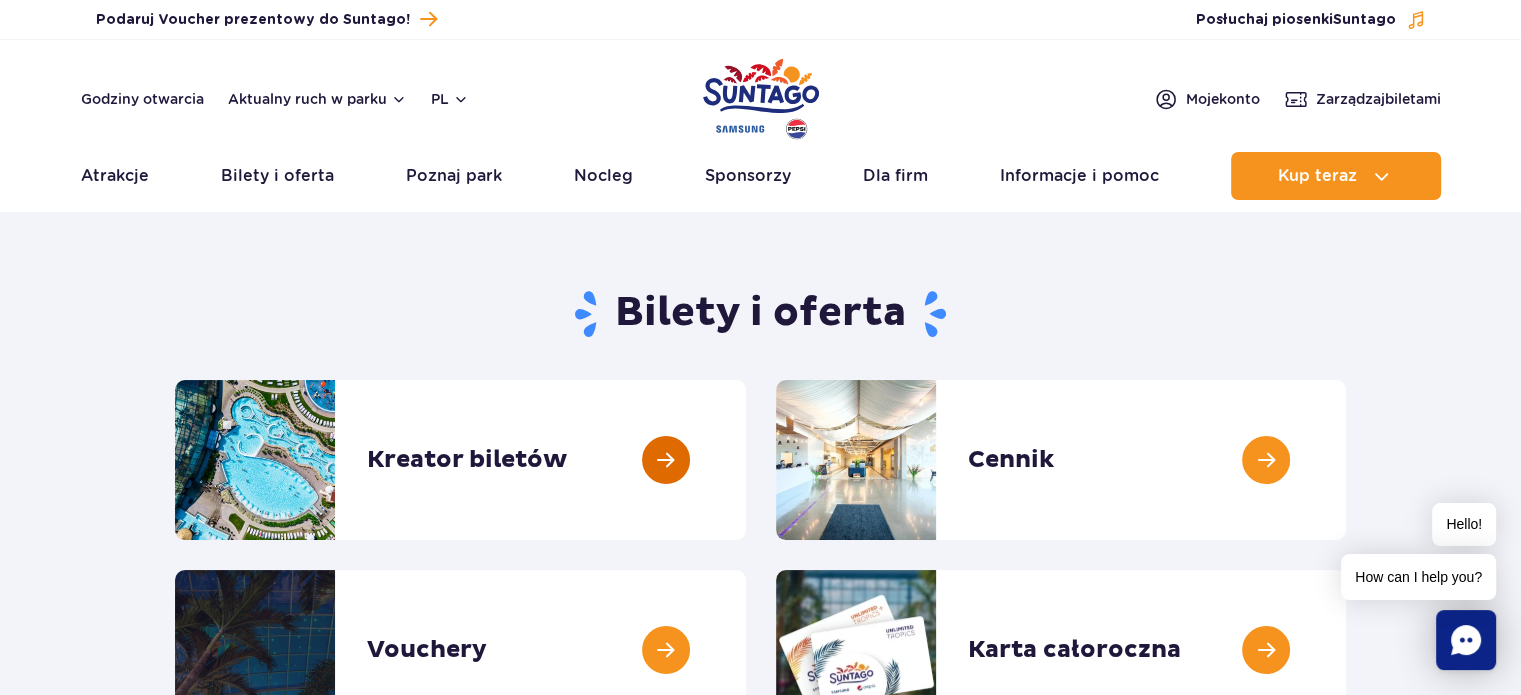 click at bounding box center (746, 460) 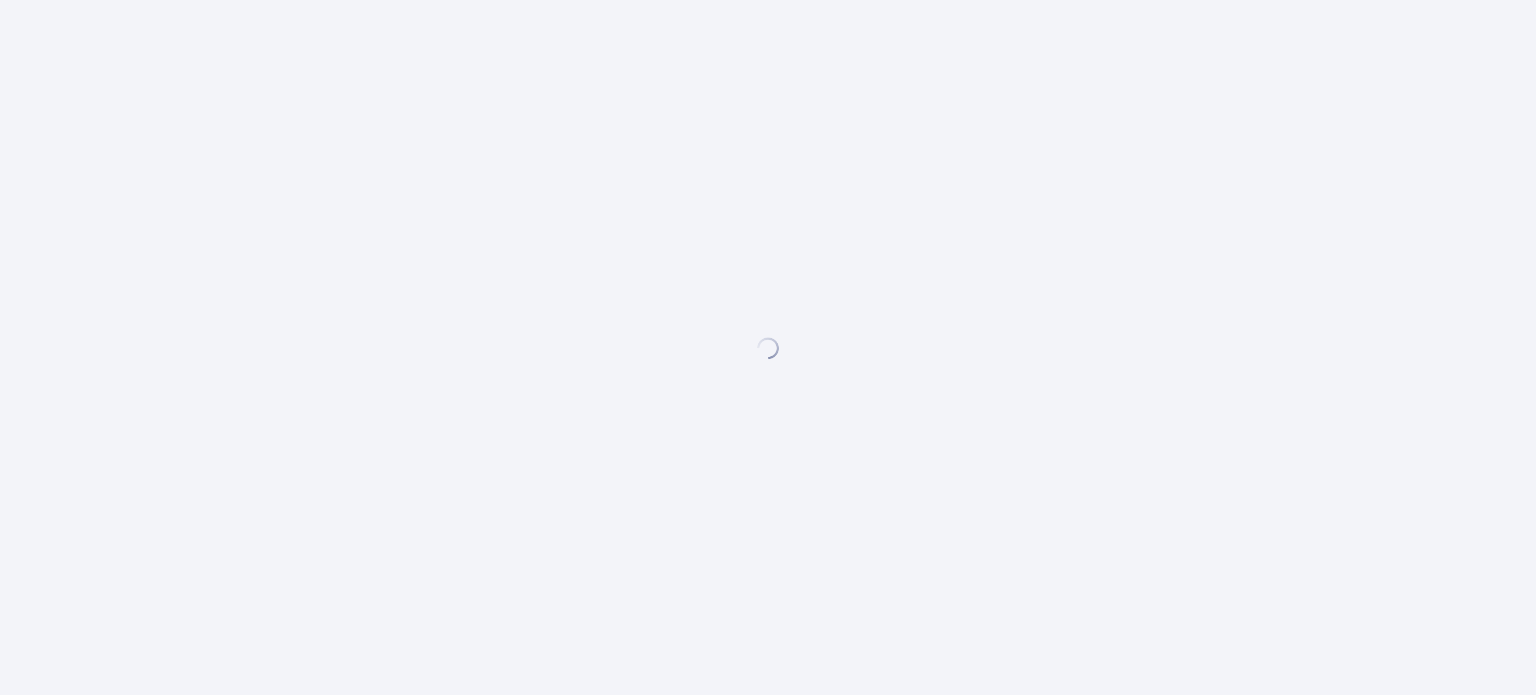 scroll, scrollTop: 0, scrollLeft: 0, axis: both 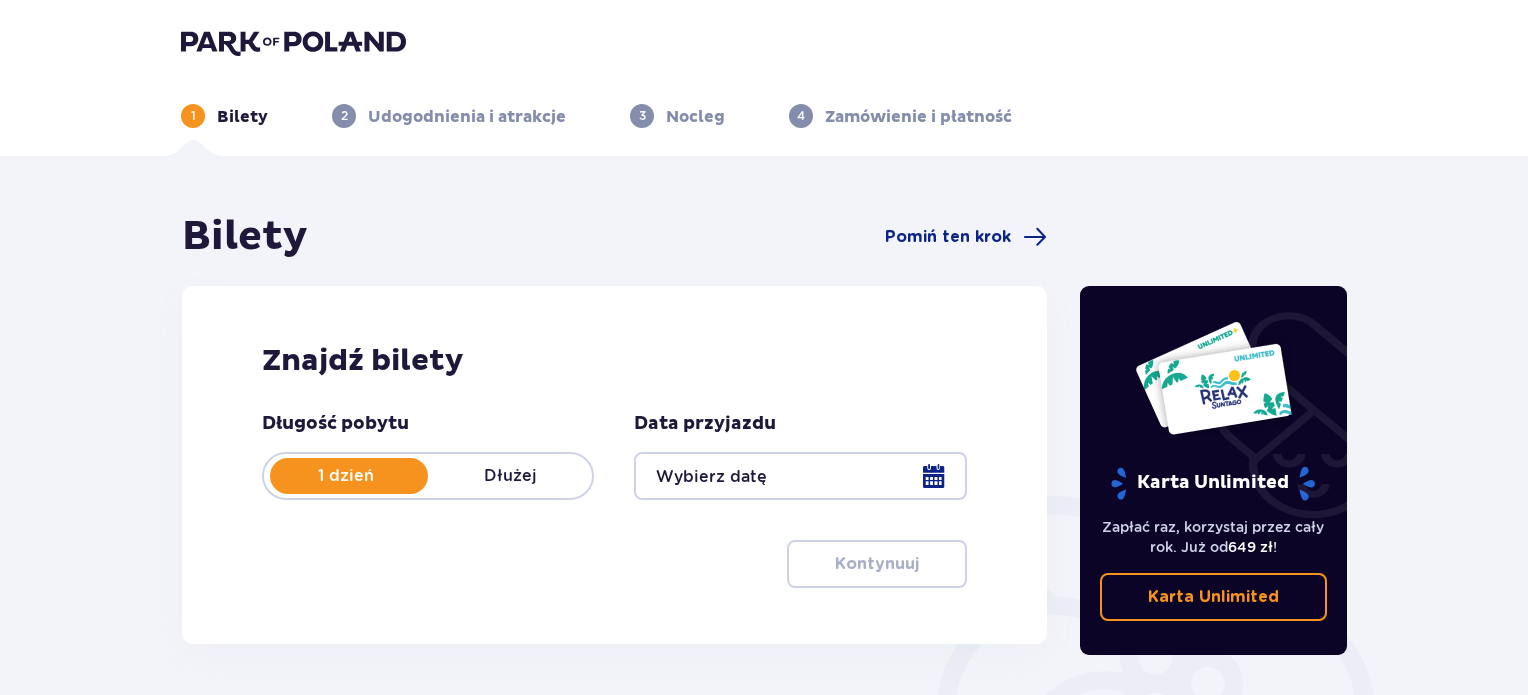 click at bounding box center [800, 476] 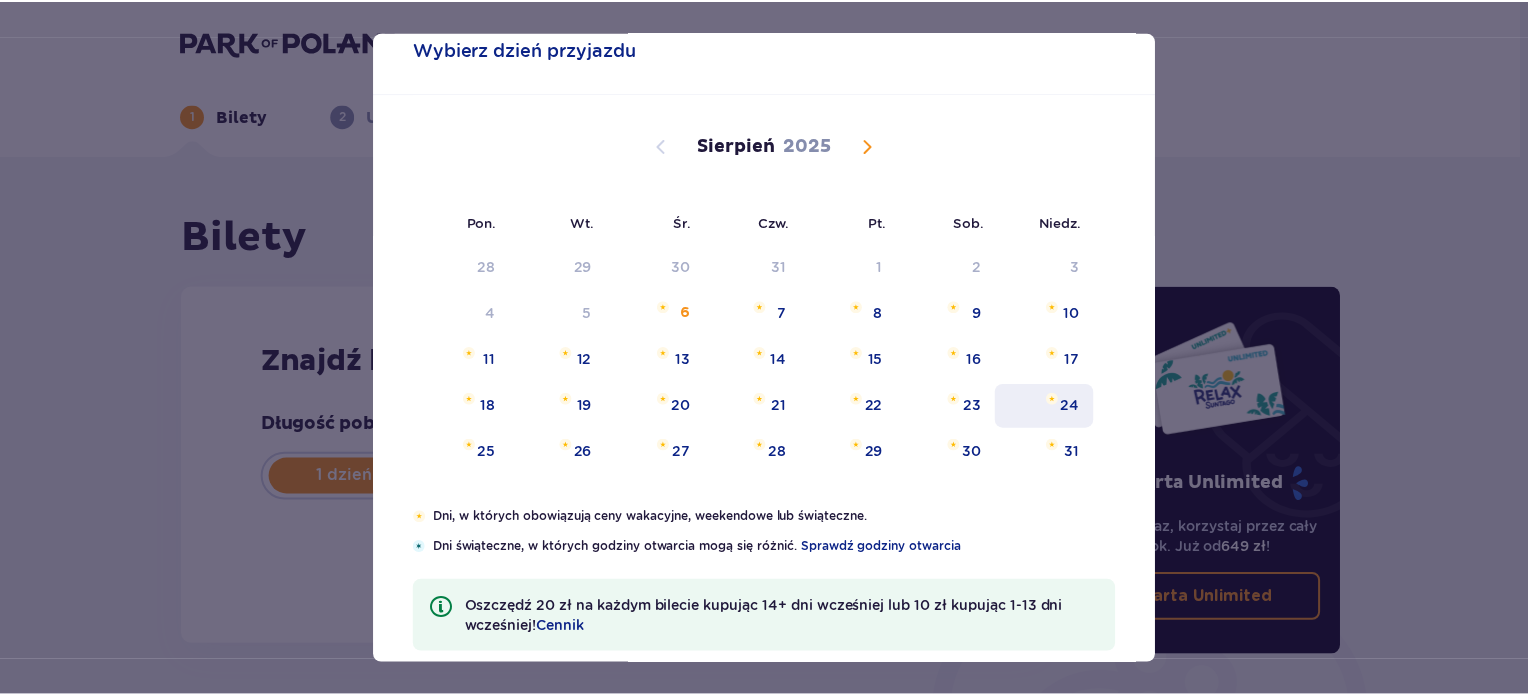 scroll, scrollTop: 81, scrollLeft: 0, axis: vertical 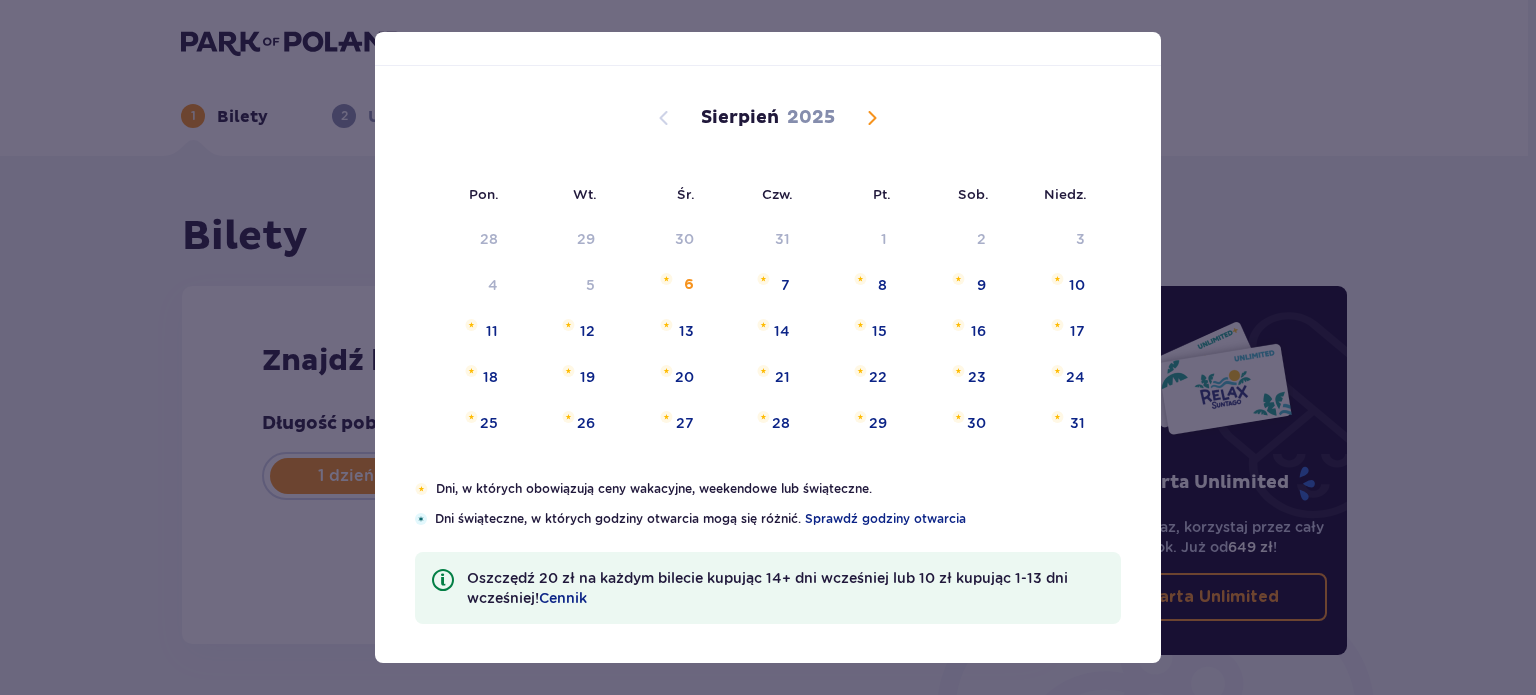 click on "Data pobytu Wybierz dzień przyjazdu Pon. Wt. Śr. Czw. Pt. Sob. Niedz. Lipiec 2025 30 1 2 3 4 5 6 7 8 9 10 11 12 13 14 15 16 17 18 19 20 21 22 23 24 25 26 27 28 29 30 31 1 2 3 Sierpień 2025 28 29 30 31 1 2 3 4 5 6 7 8 9 10 11 12 13 14 15 16 17 18 19 20 21 22 23 24 25 26 27 28 29 30 31 Wrzesień 2025 1 2 3 4 5 6 7 8 9 10 11 12 13 14 15 16 17 18 19 20 21 22 23 24 25 26 27 28 29 30 1 2 3 4 5 Dni, w których obowiązują ceny wakacyjne, weekendowe lub świąteczne. Dni świąteczne, w których godziny otwarcia mogą się różnić.   Sprawdź godziny otwarcia Oszczędź 20 zł na każdym bilecie kupując 14+ dni wcześniej lub 10 zł kupując 1-13 dni wcześniej!  Cennik" at bounding box center (768, 347) 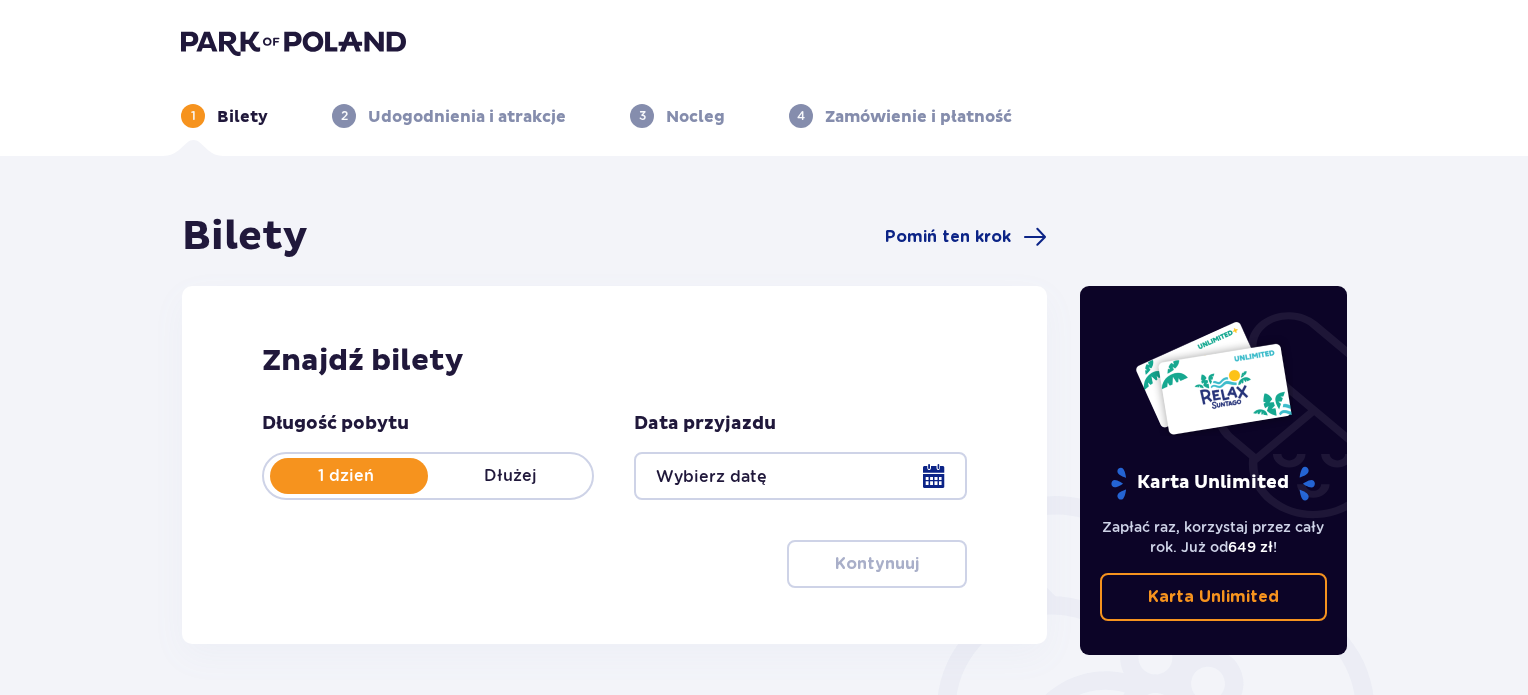 click at bounding box center (800, 476) 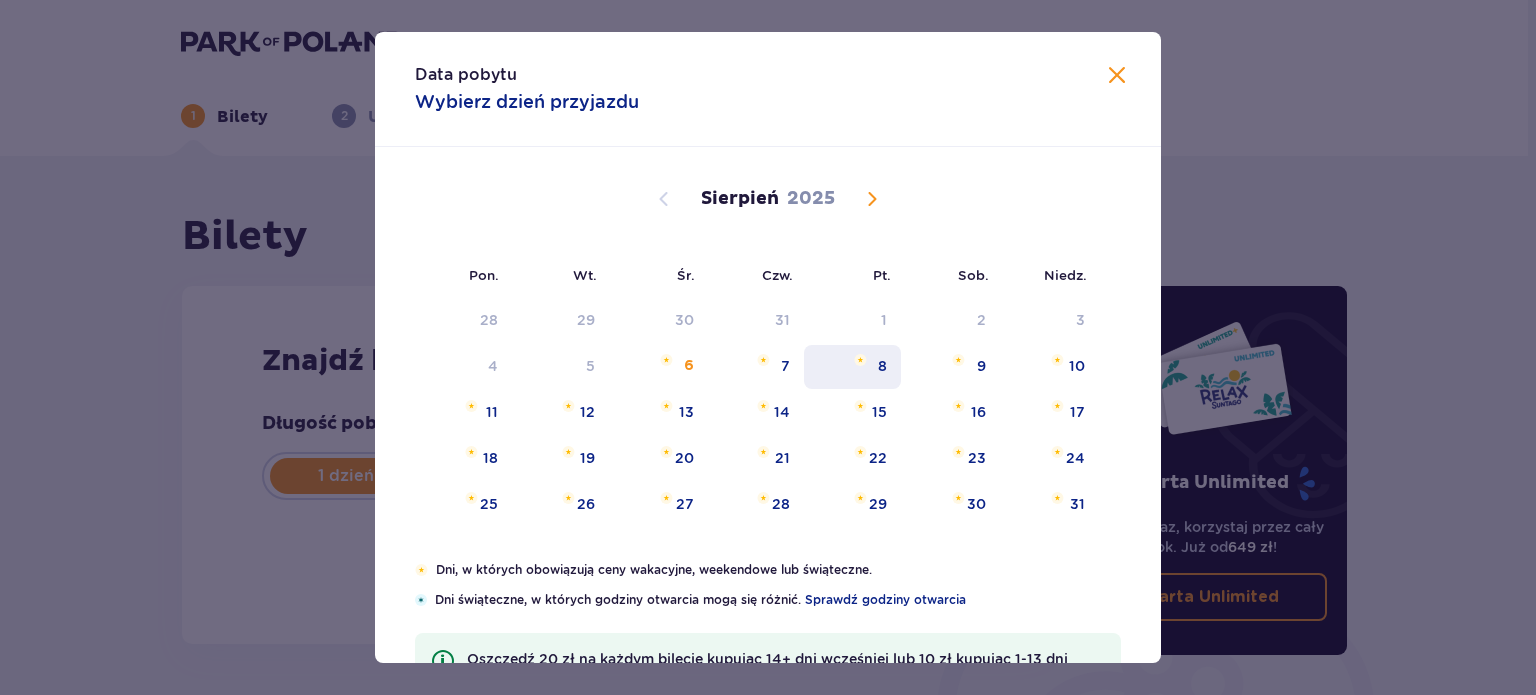 click on "8" at bounding box center (882, 366) 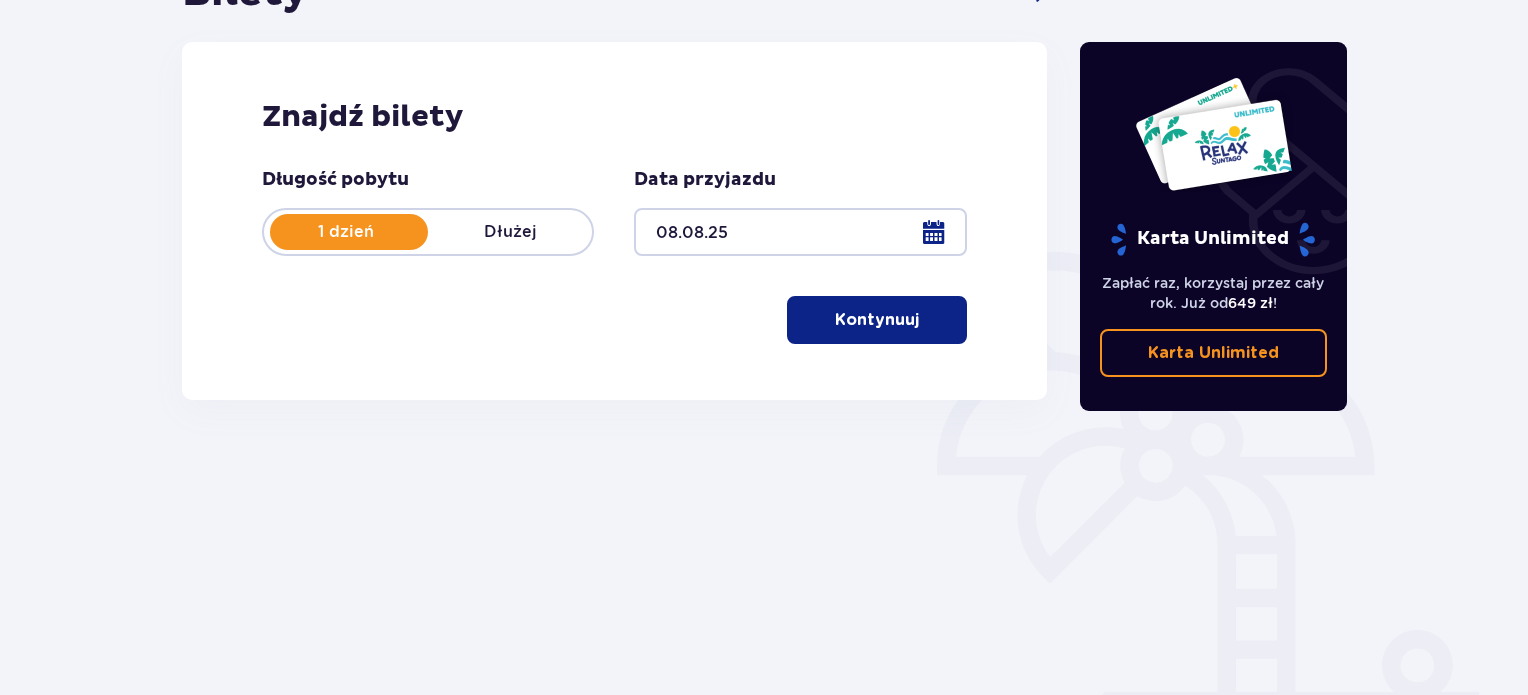 scroll, scrollTop: 300, scrollLeft: 0, axis: vertical 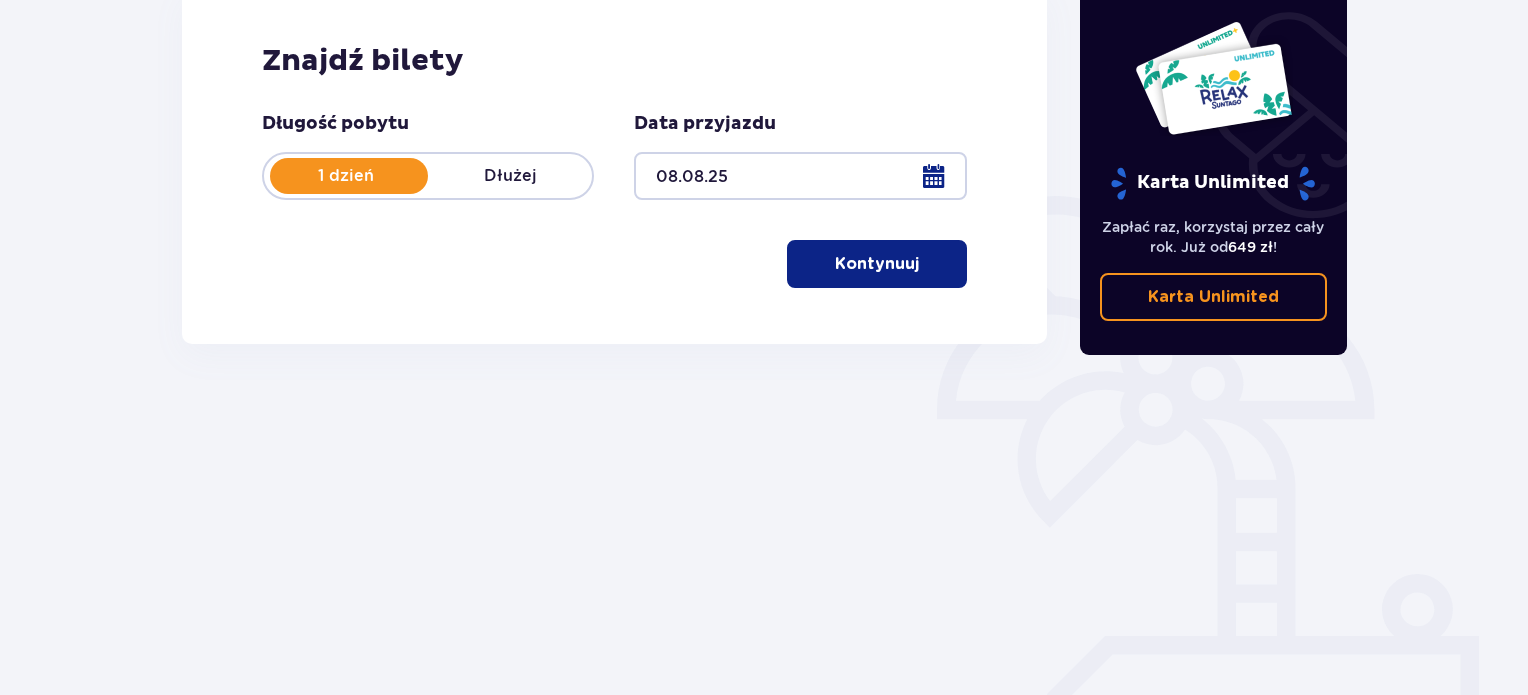 click on "Kontynuuj" at bounding box center (877, 264) 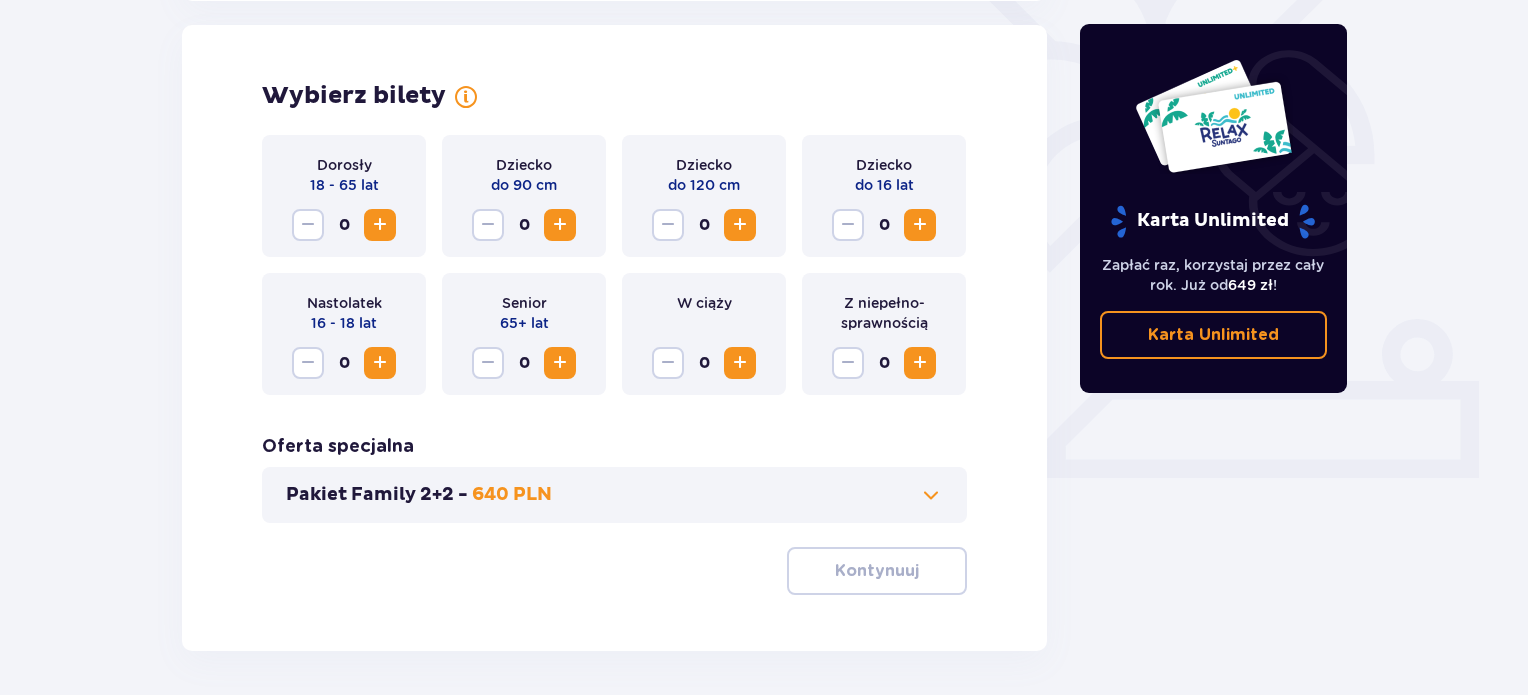 scroll, scrollTop: 556, scrollLeft: 0, axis: vertical 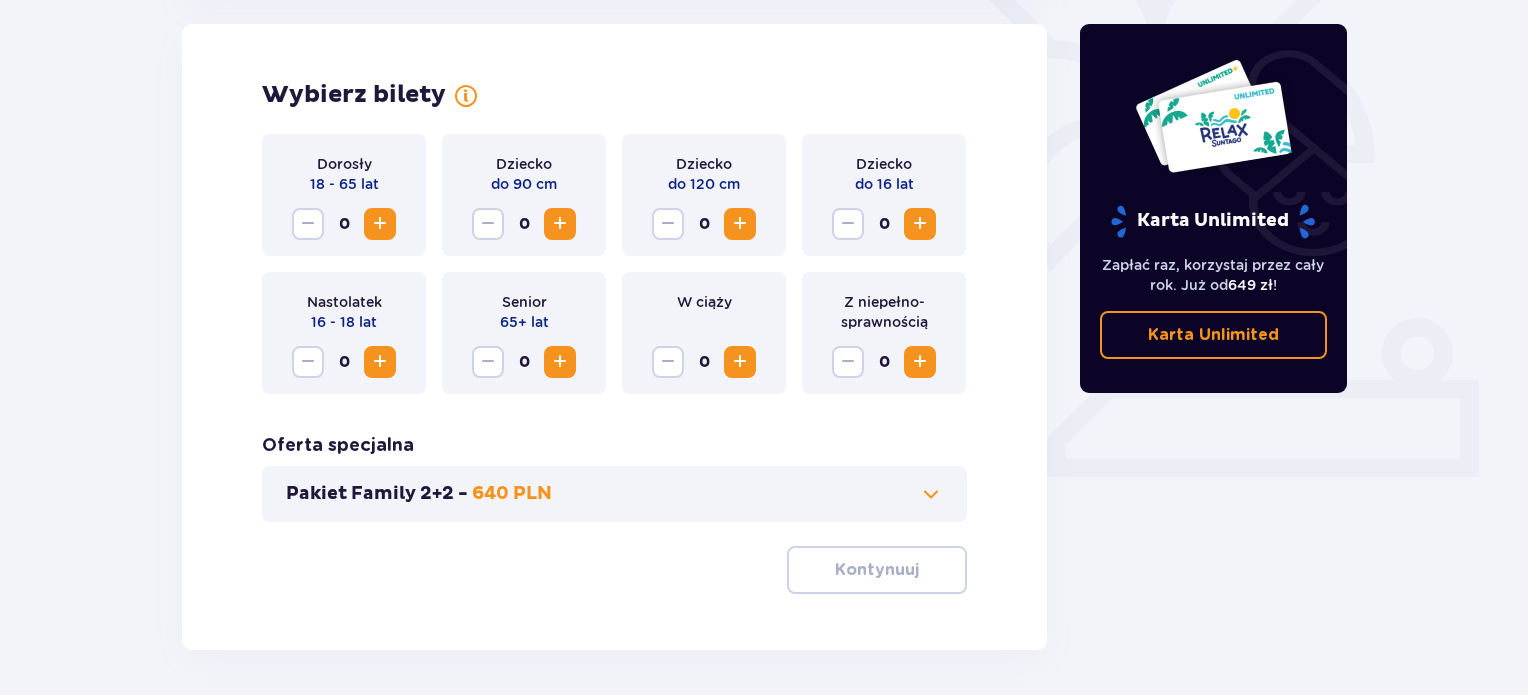 click at bounding box center (380, 224) 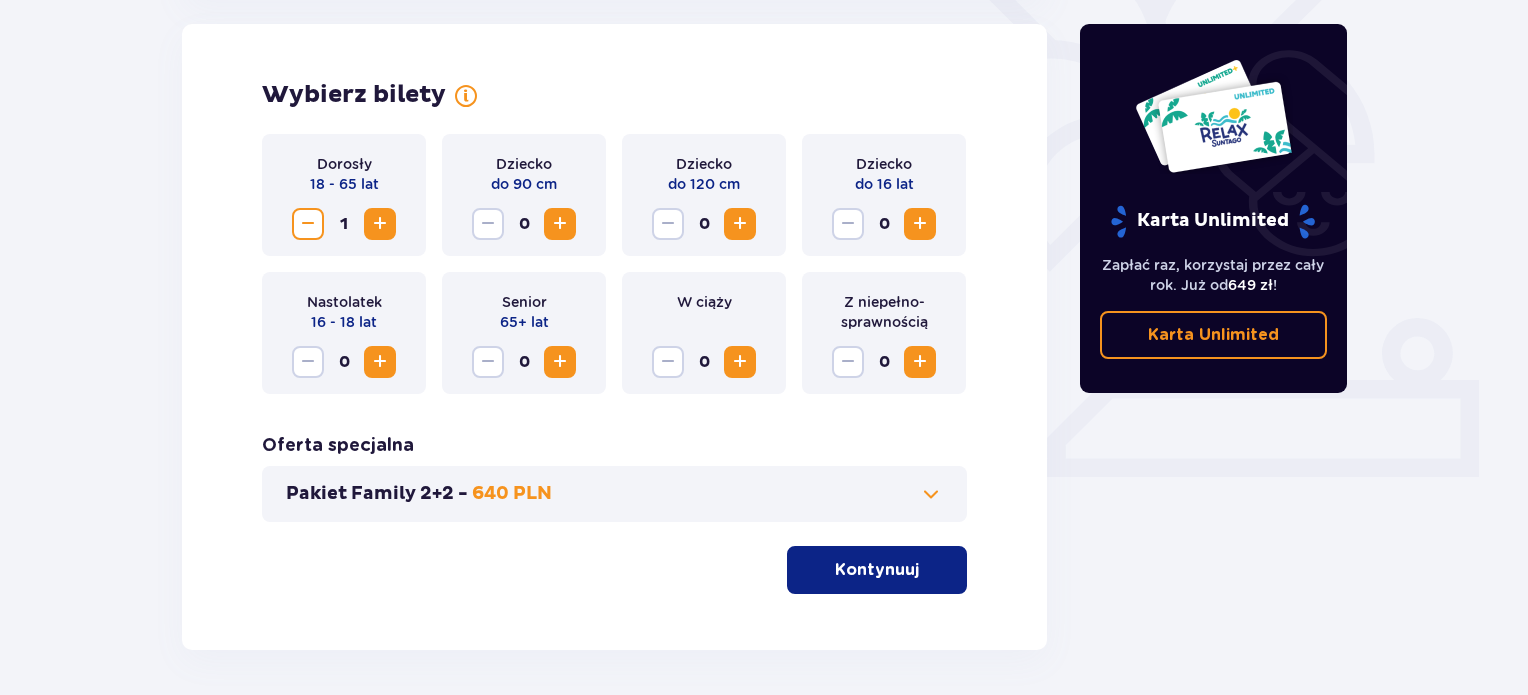 click at bounding box center (920, 224) 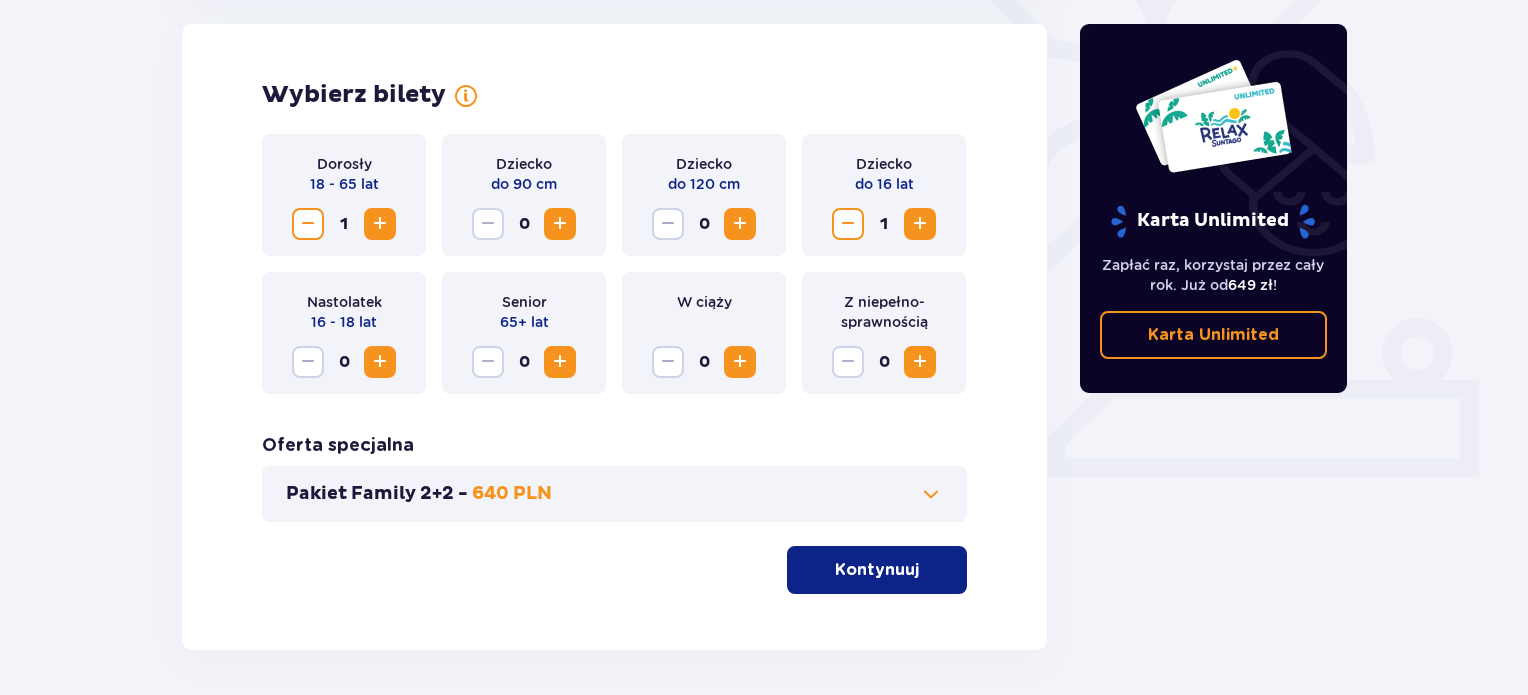 click on "Kontynuuj" at bounding box center (877, 570) 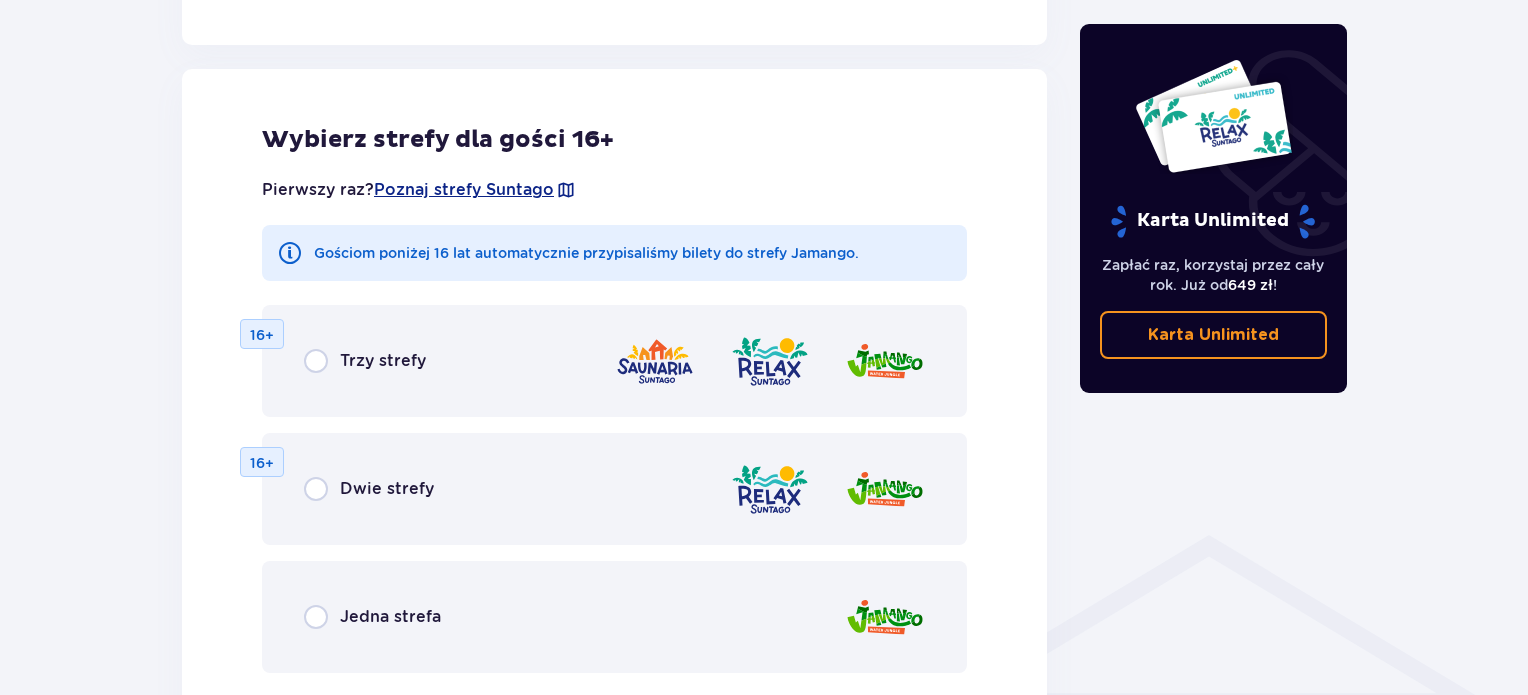 scroll, scrollTop: 1110, scrollLeft: 0, axis: vertical 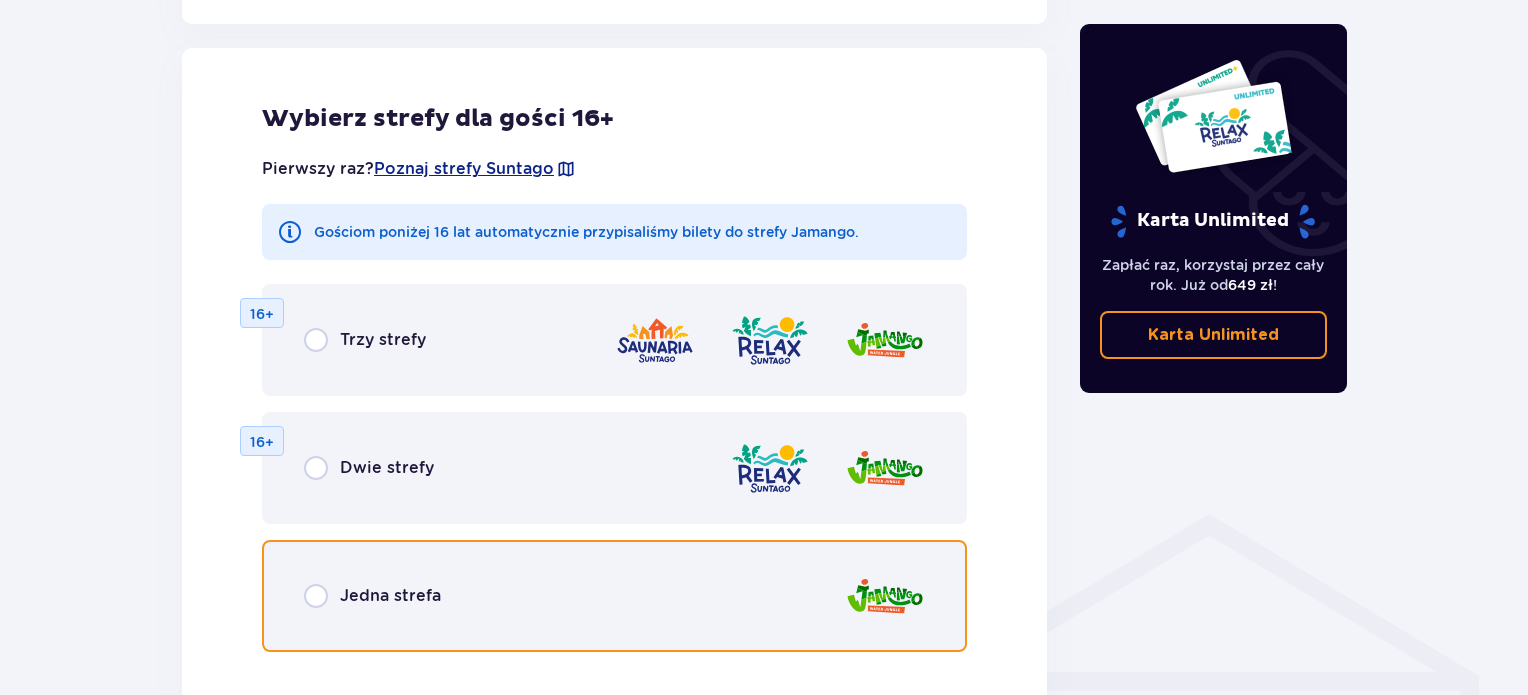 click at bounding box center [316, 596] 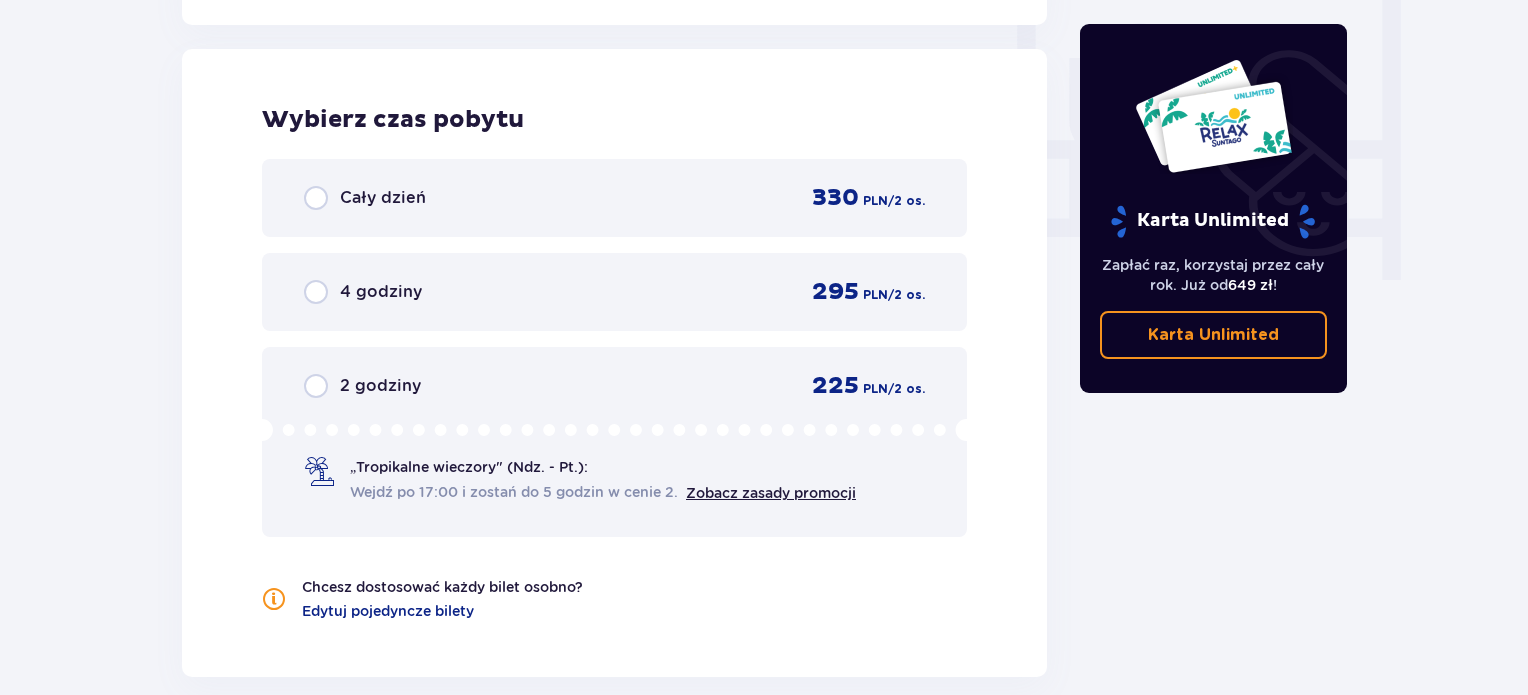 scroll, scrollTop: 1878, scrollLeft: 0, axis: vertical 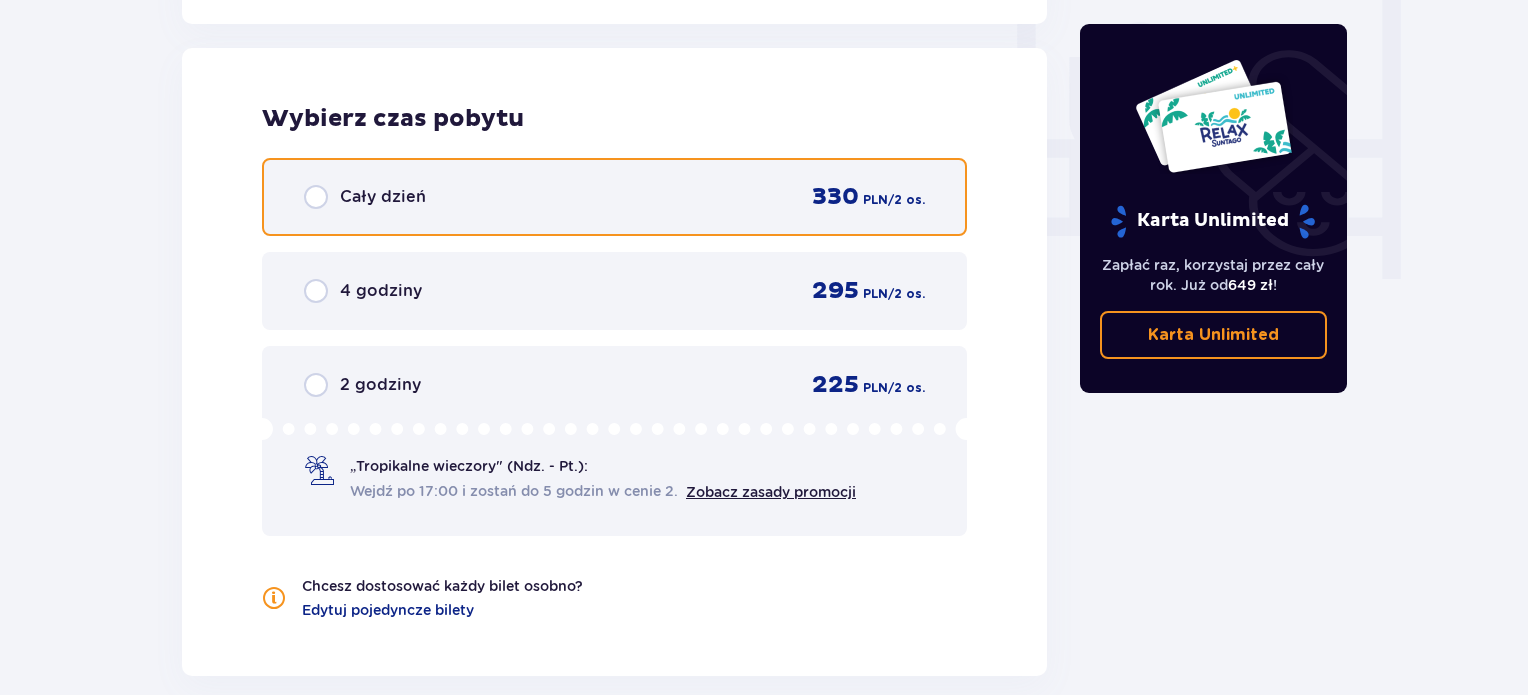 click at bounding box center [316, 197] 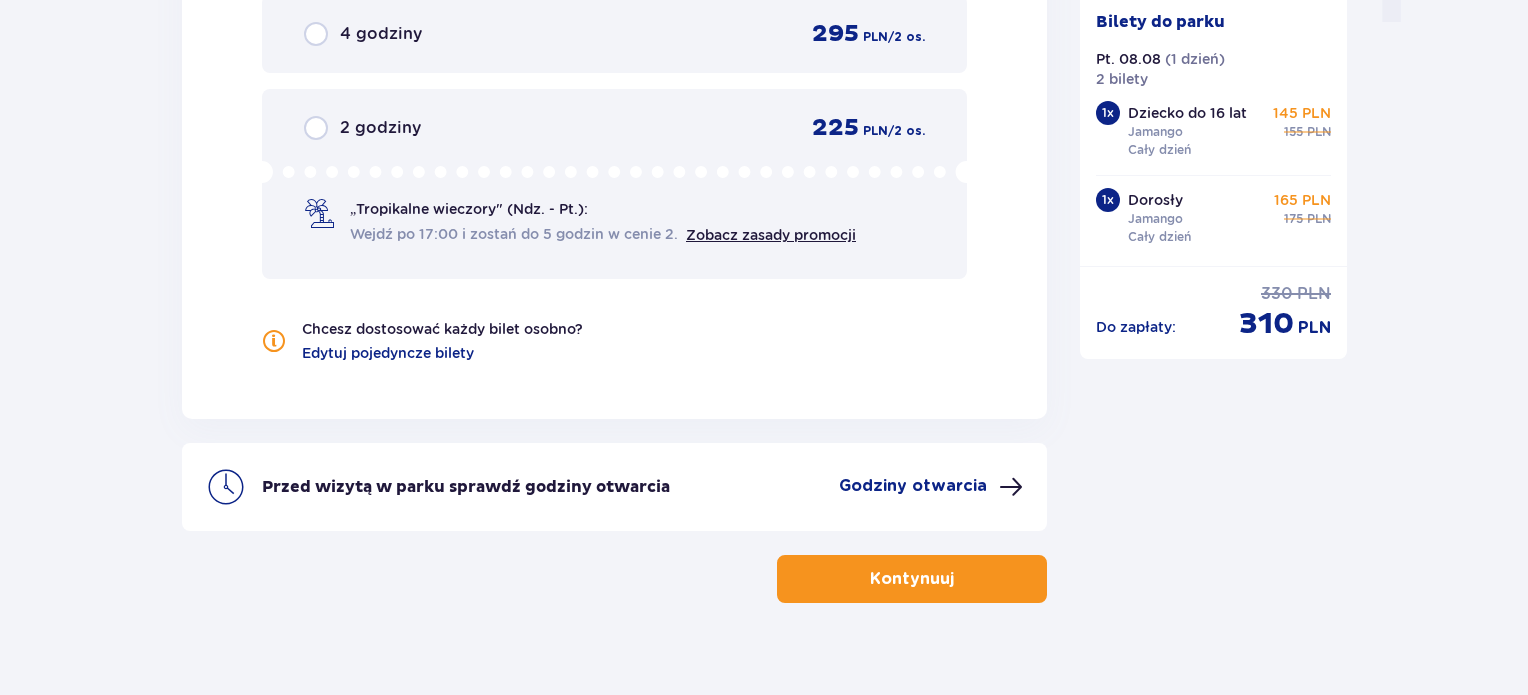 scroll, scrollTop: 2160, scrollLeft: 0, axis: vertical 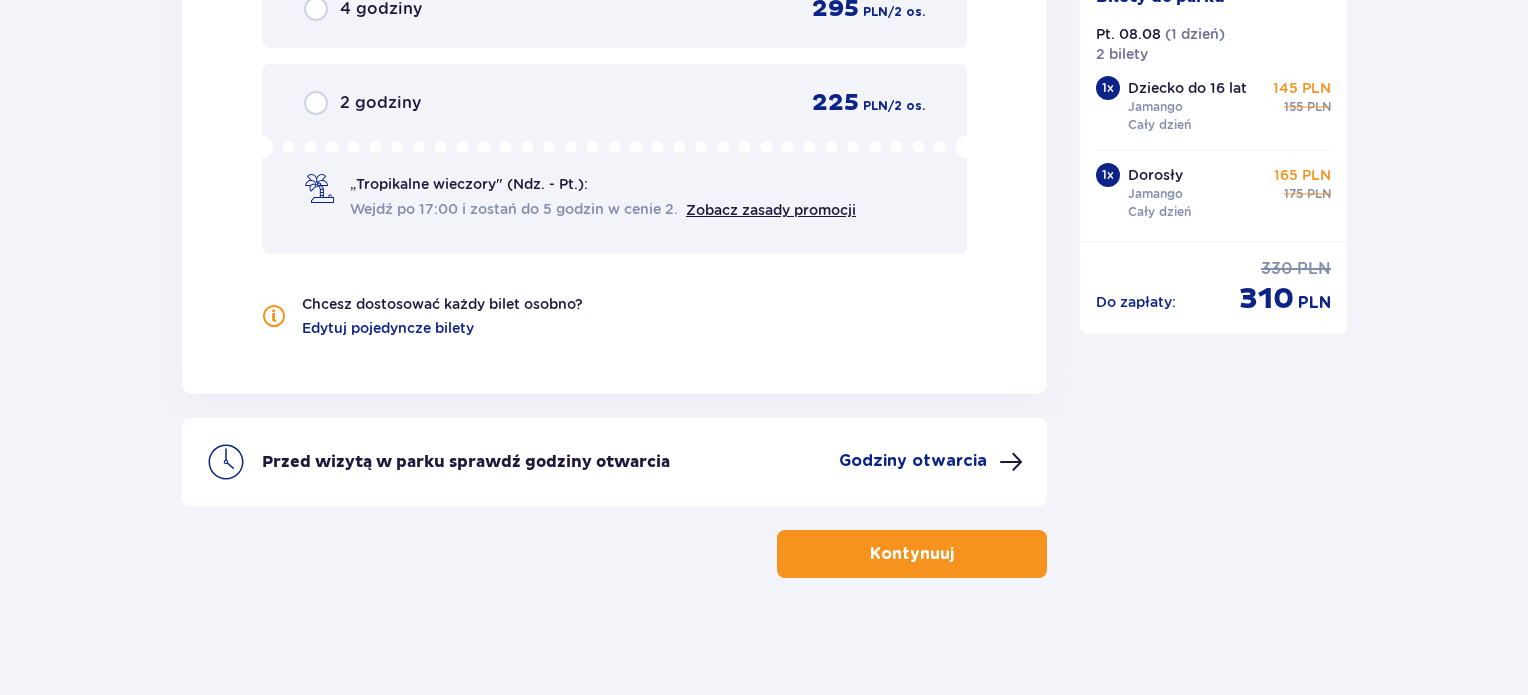 click on "Godziny otwarcia" at bounding box center [913, 461] 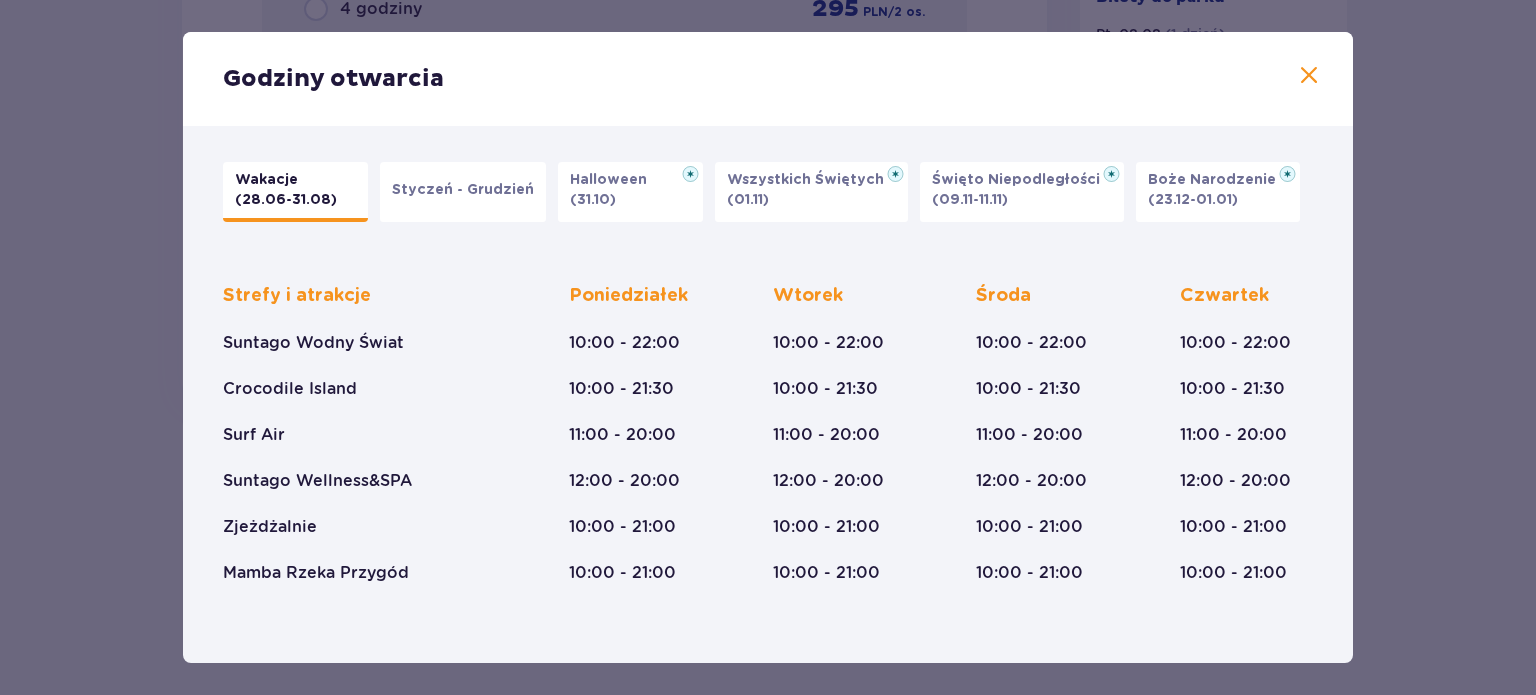 click at bounding box center (1309, 76) 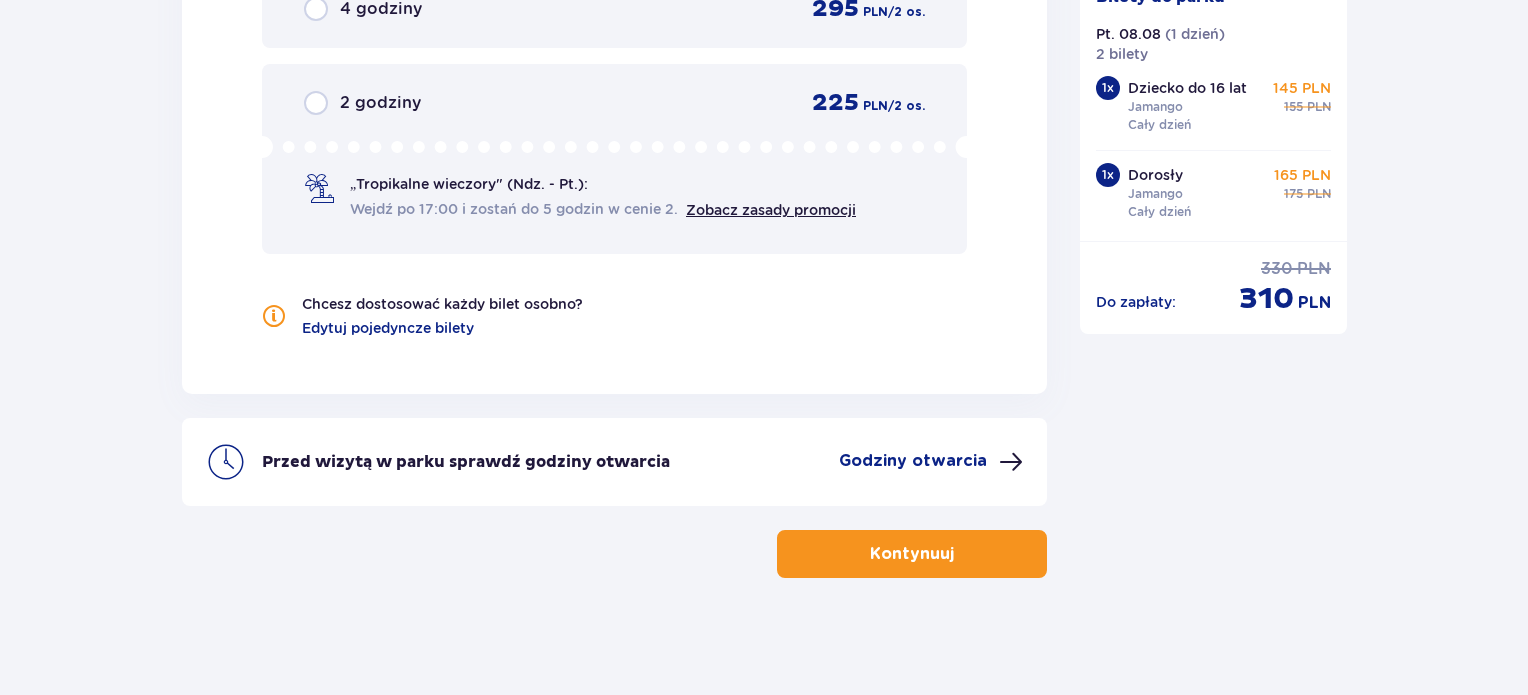 click on "Kontynuuj" at bounding box center [912, 554] 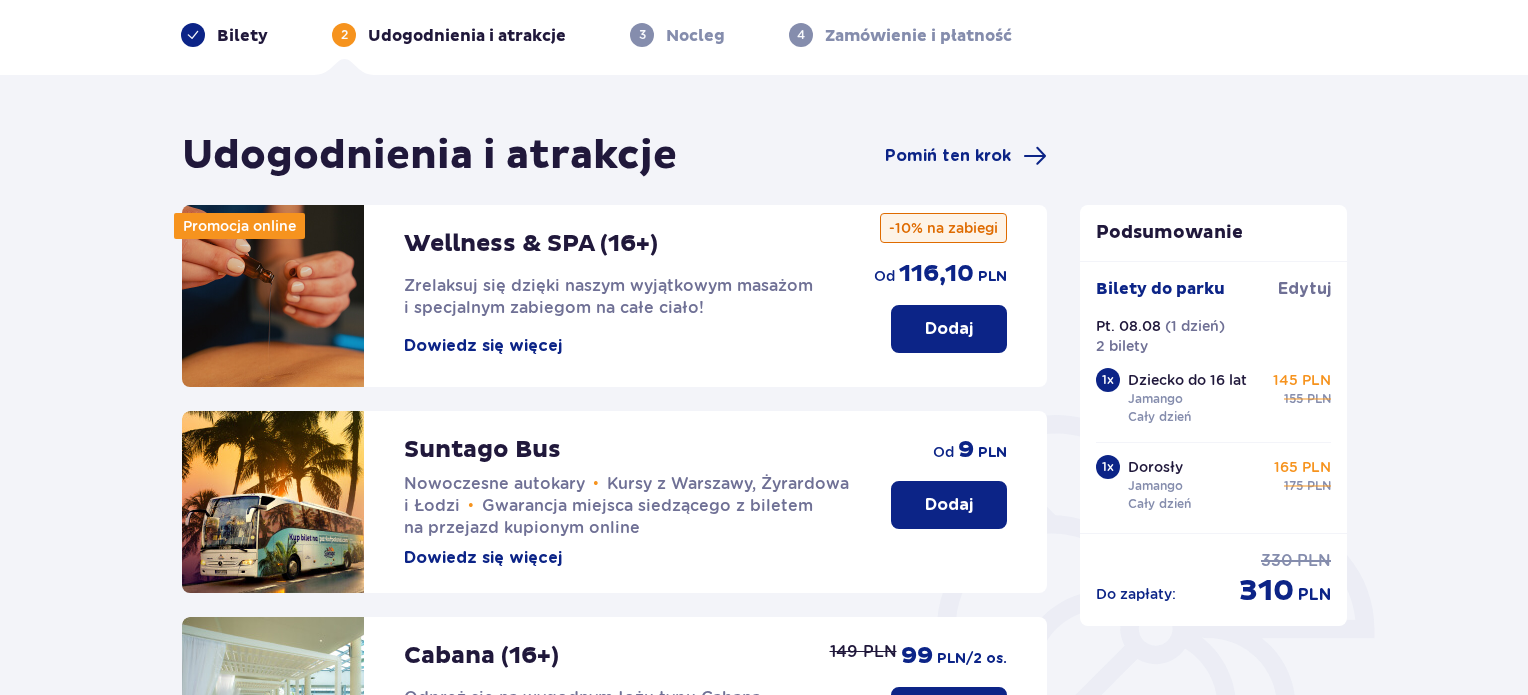 scroll, scrollTop: 200, scrollLeft: 0, axis: vertical 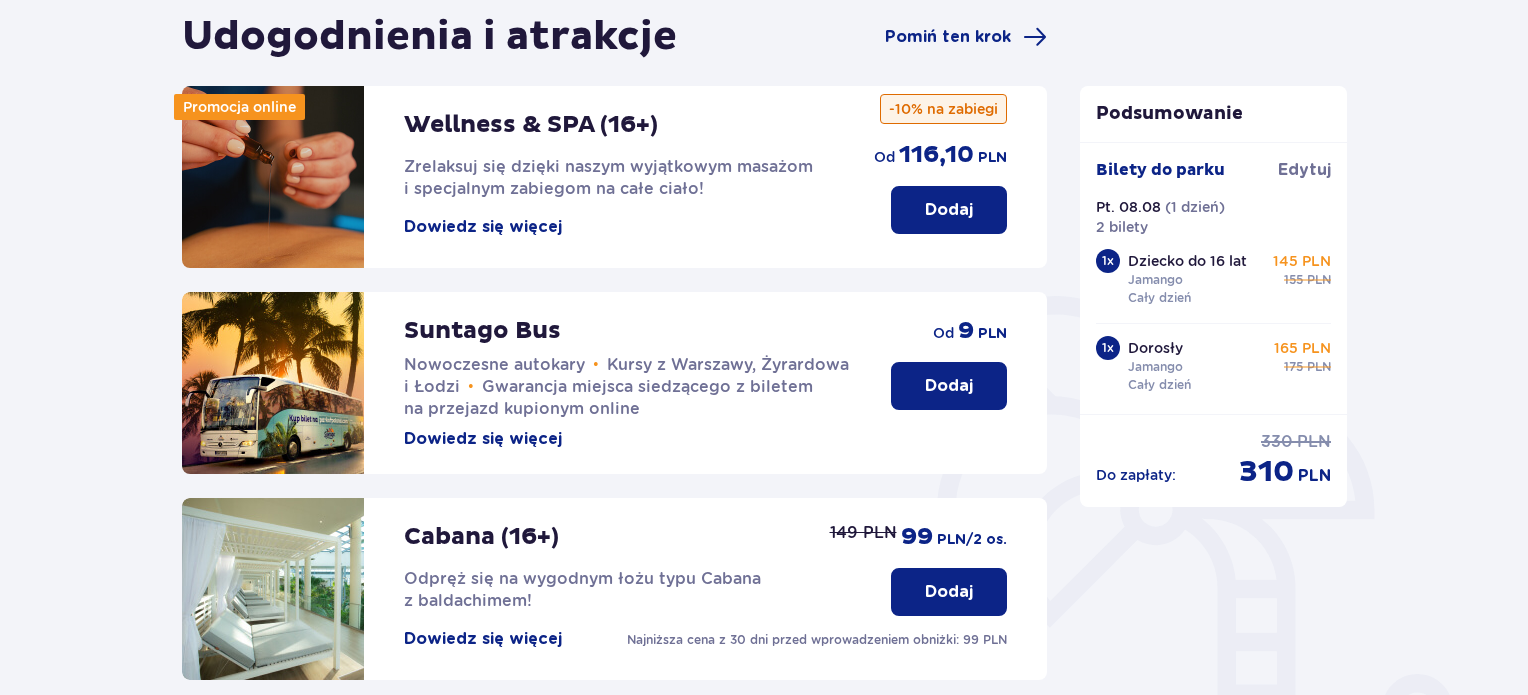 click on "Dodaj" at bounding box center [949, 386] 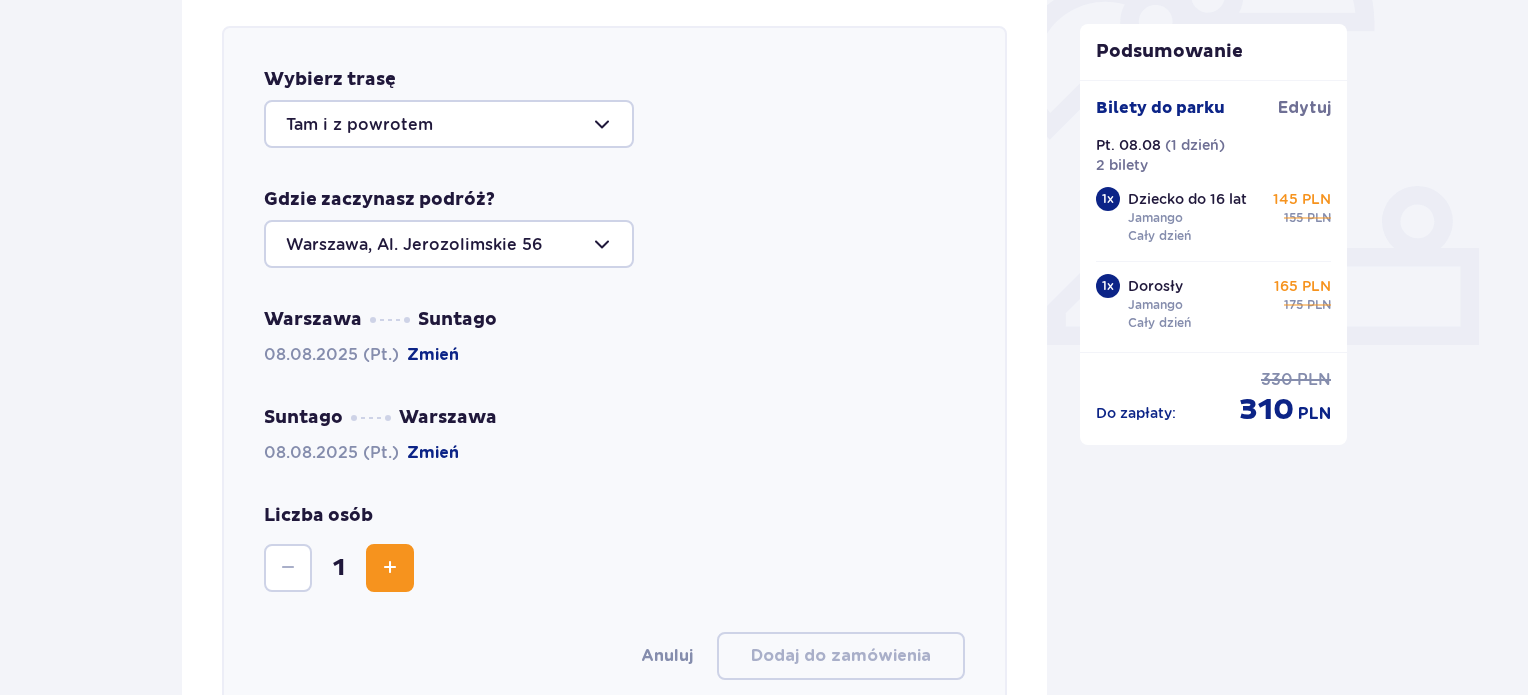scroll, scrollTop: 690, scrollLeft: 0, axis: vertical 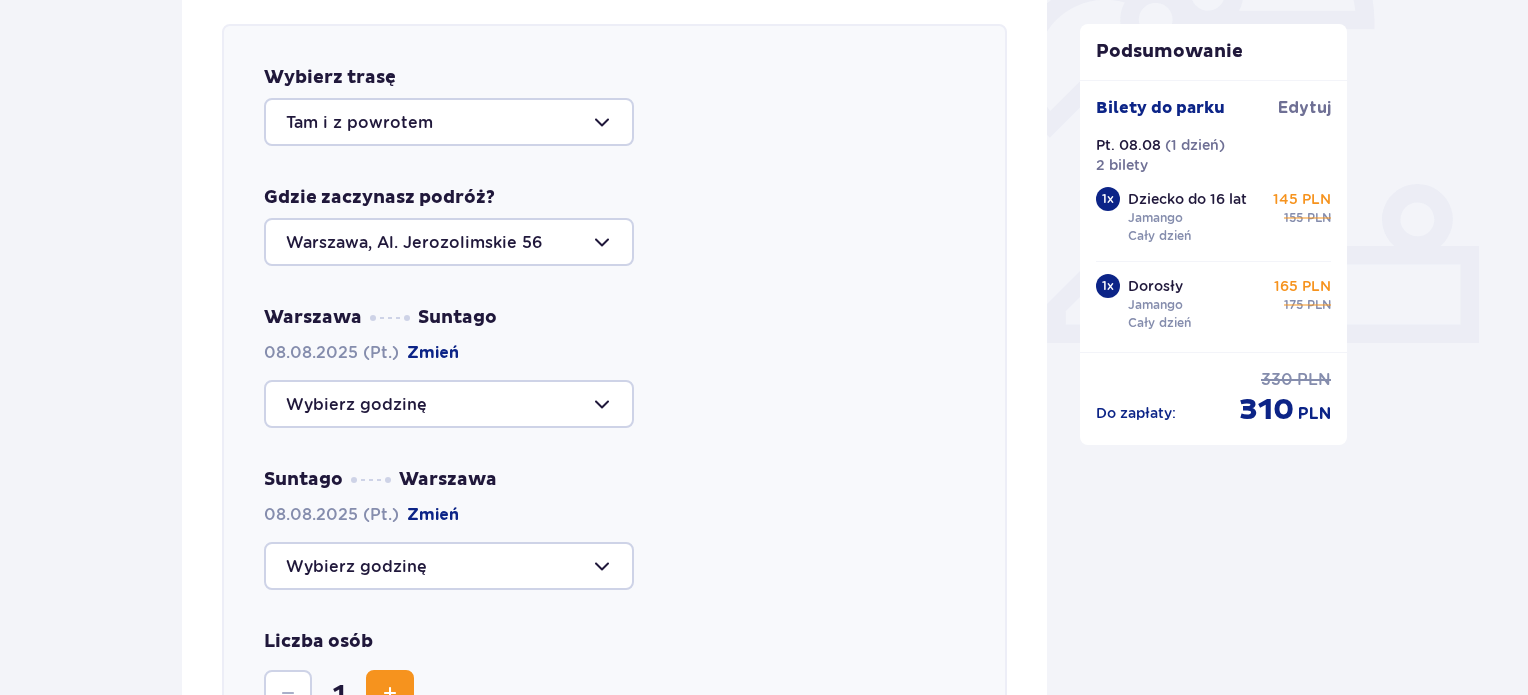 click at bounding box center (449, 122) 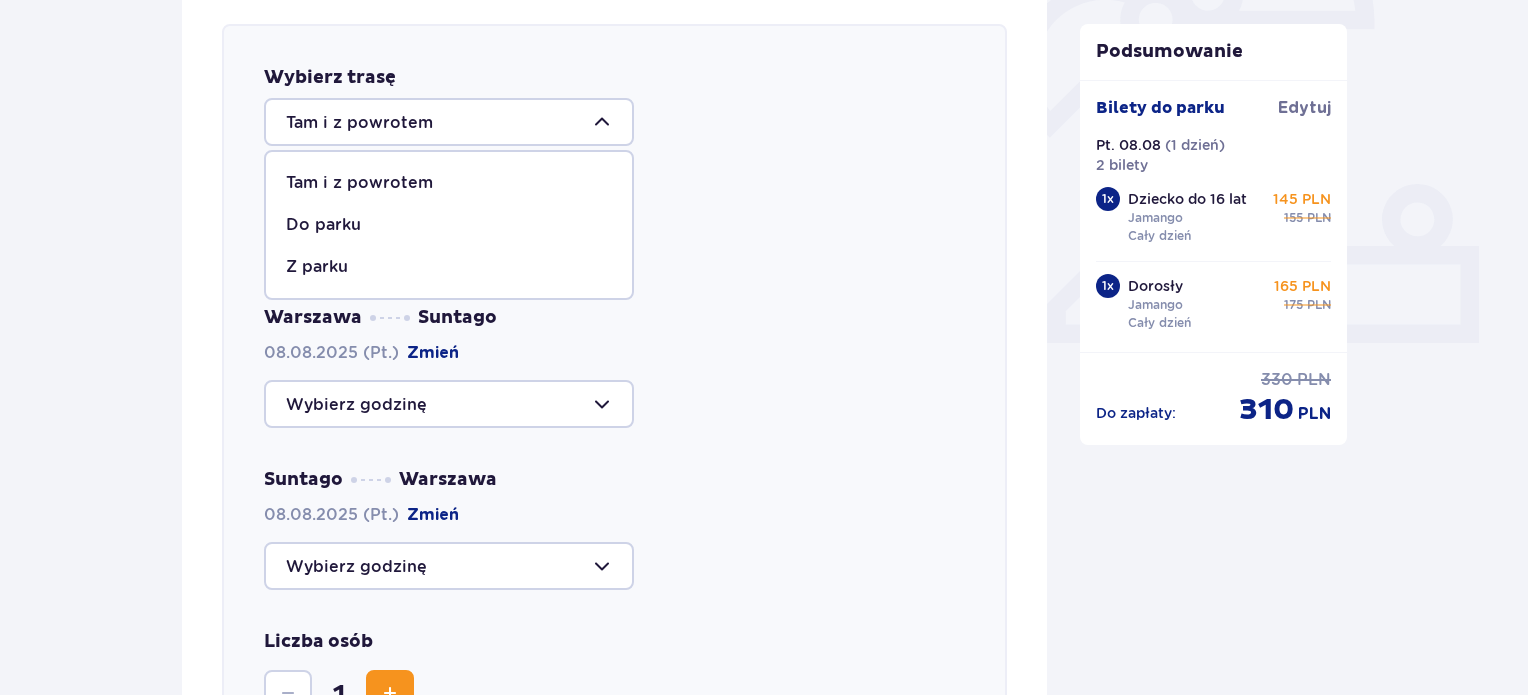 click on "Tam i z powrotem" at bounding box center [359, 183] 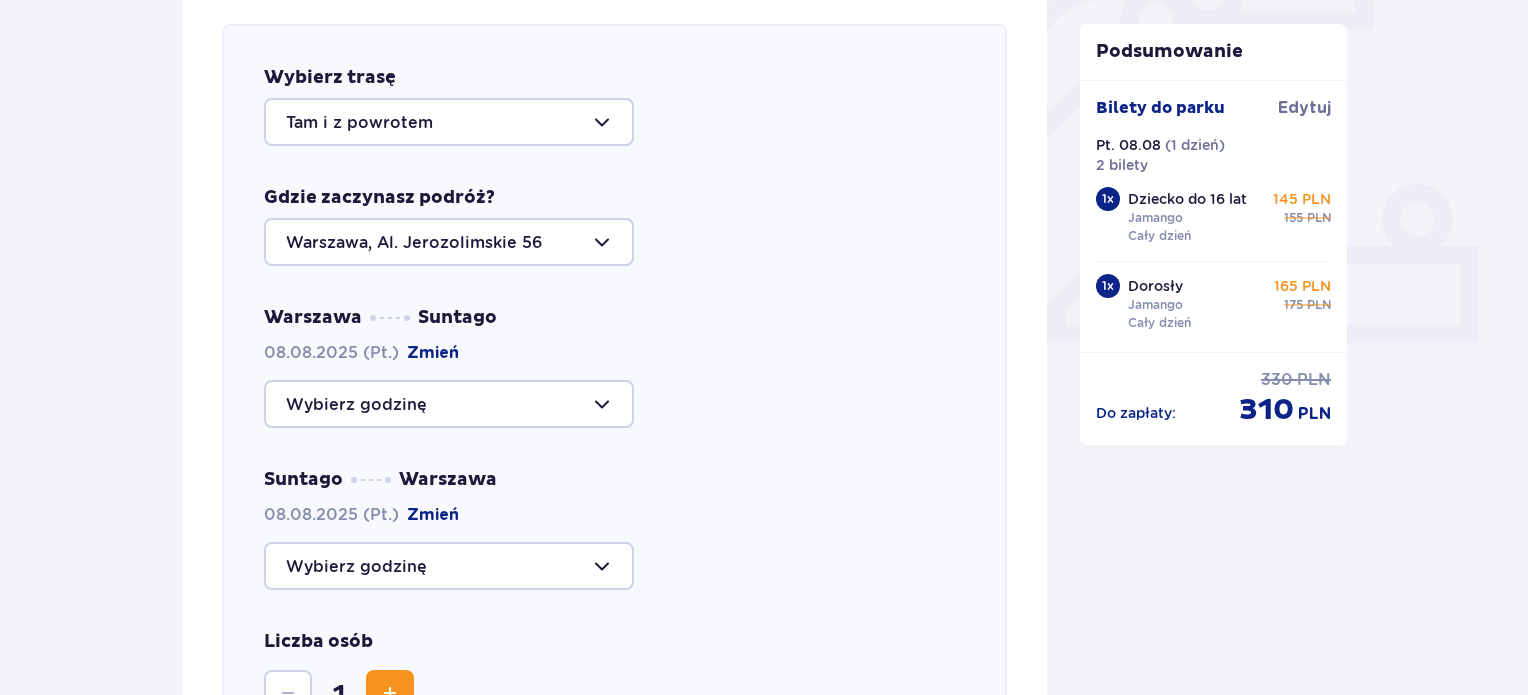 click at bounding box center [449, 404] 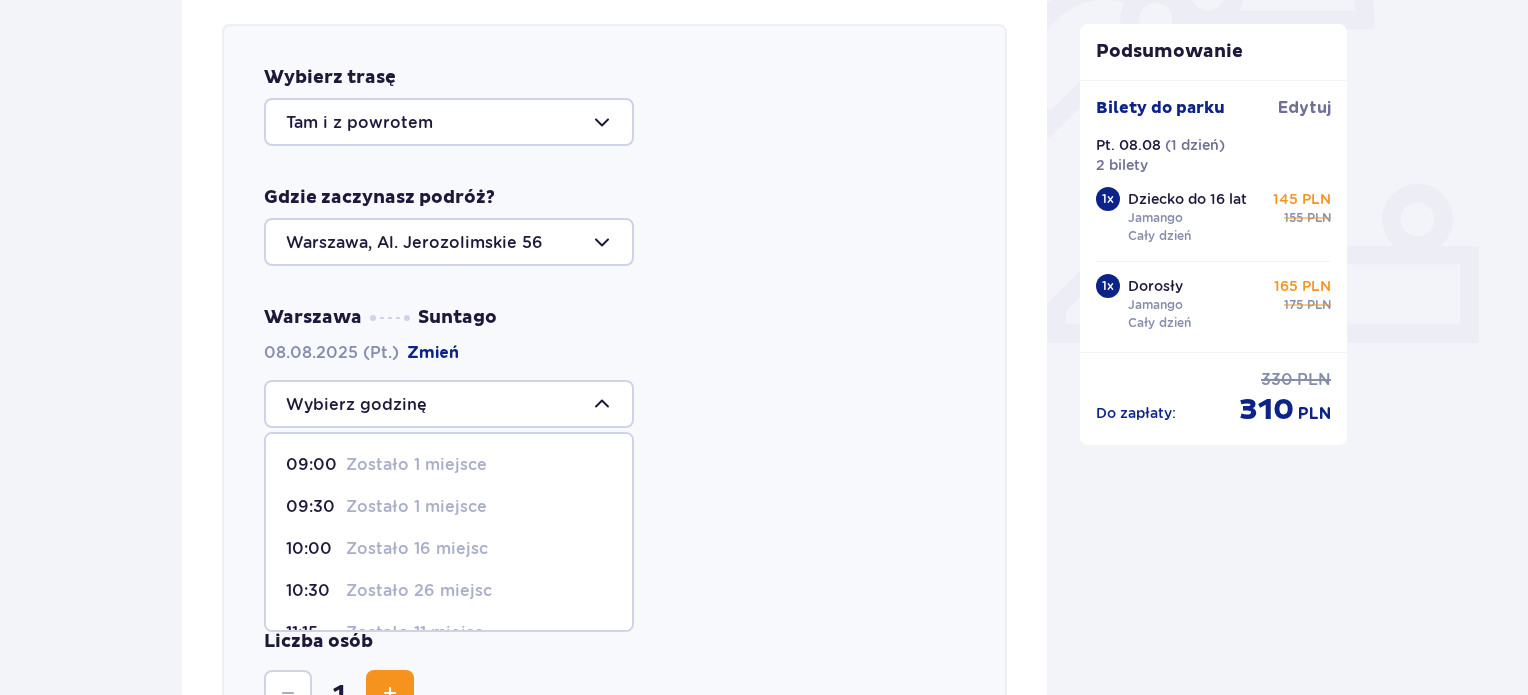 click on "Zostało 16 miejsc" at bounding box center [417, 549] 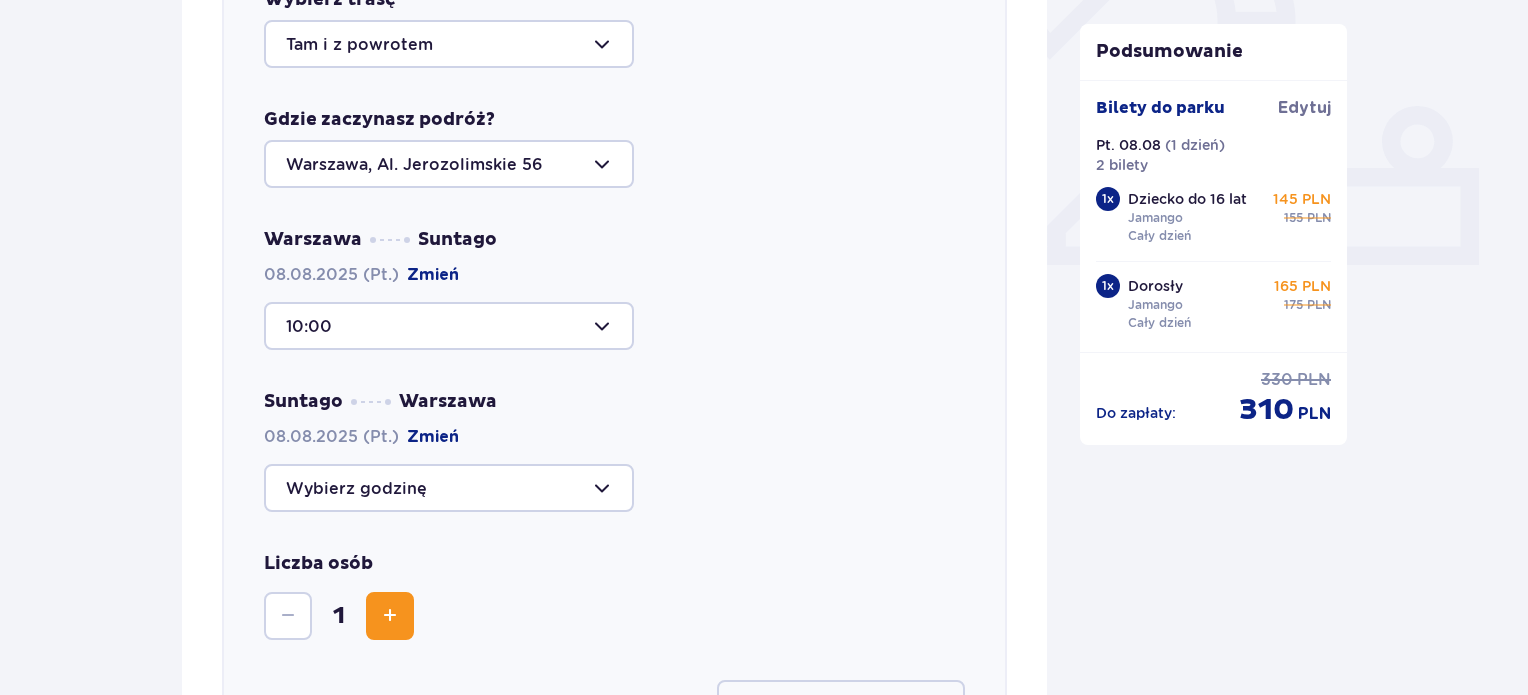 scroll, scrollTop: 890, scrollLeft: 0, axis: vertical 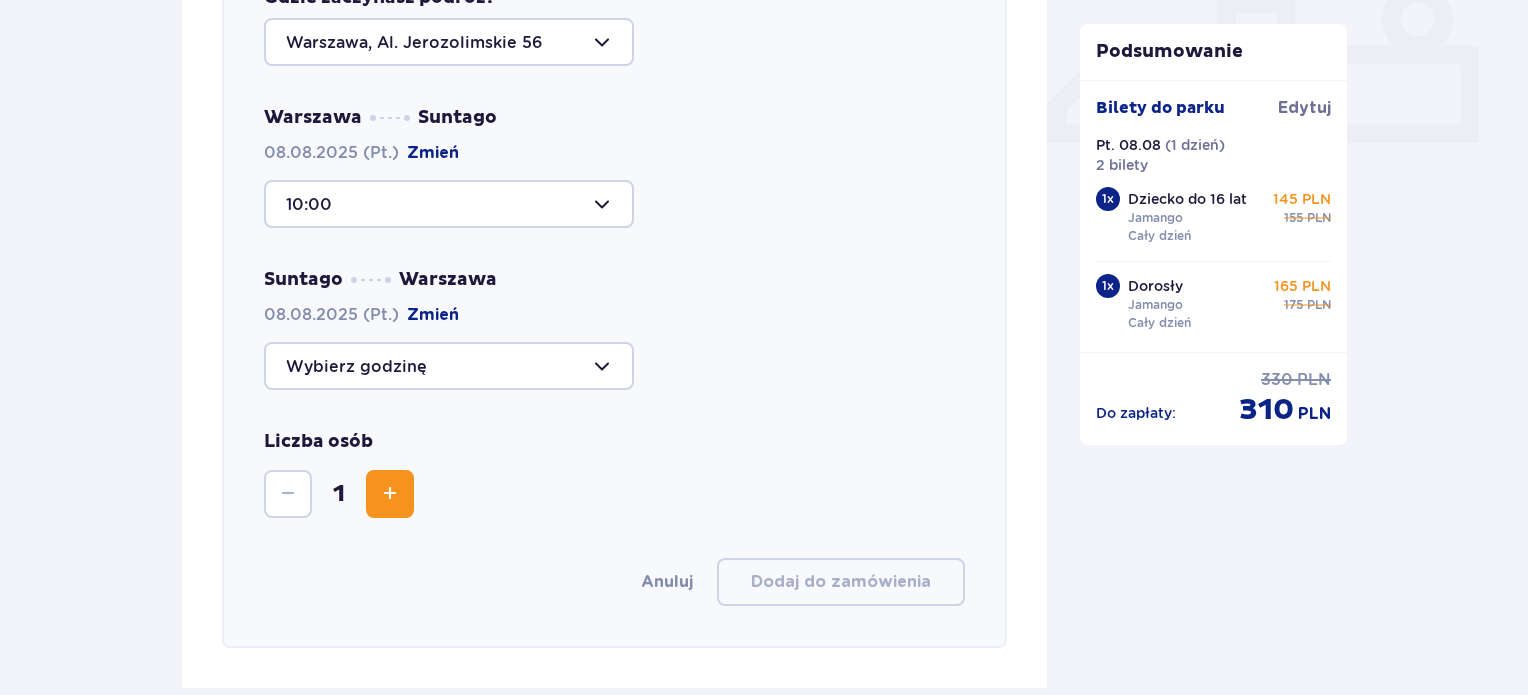 click at bounding box center (449, 366) 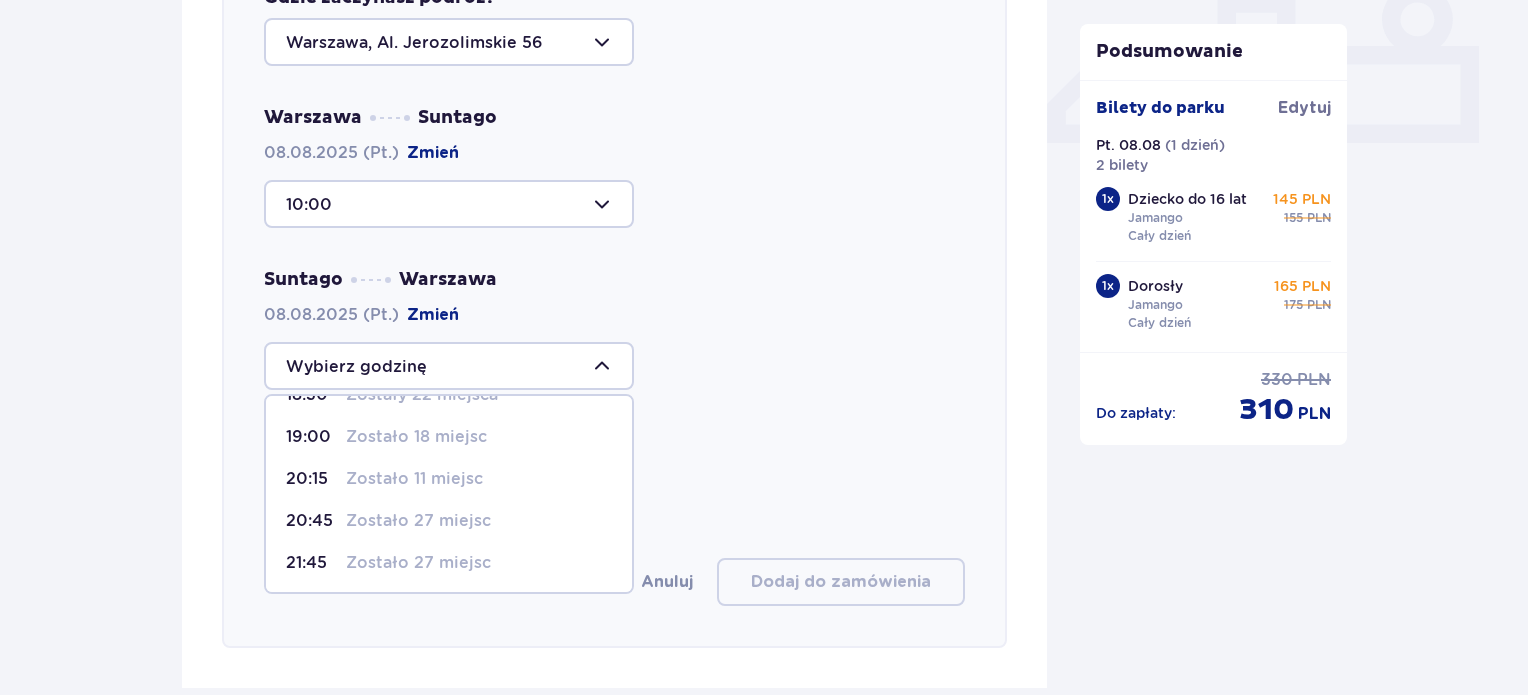 scroll, scrollTop: 243, scrollLeft: 0, axis: vertical 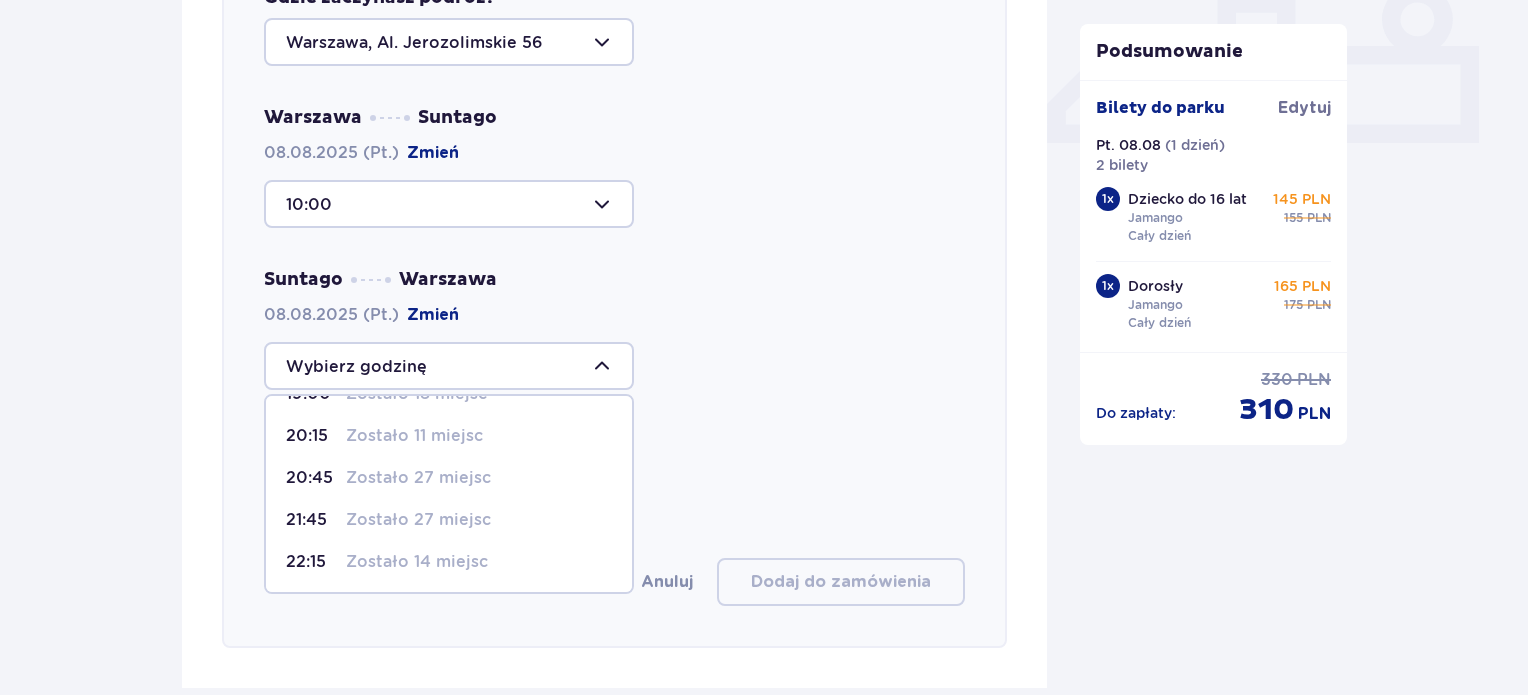 click on "Wybierz trasę Tam i z powrotem Gdzie zaczynasz podróż? Warszawa, Al. Jerozolimskie 56 Warszawa Suntago 08.08.2025 (Pt.) Zmień 10:00 Suntago Warszawa 08.08.2025 (Pt.) Zmień 11:15 Zostały 34 miejsca 14:00 Zostało 41 miejsc 17:00 Zostały 34 miejsca 17:15 Zostały 24 miejsca 18:30 Zostały 22 miejsca 19:00 Zostało 18 miejsc 20:15 Zostało 11 miejsc 20:45 Zostało 27 miejsc 21:45 Zostało 27 miejsc 22:15 Zostało 14 miejsc Liczba osób 1 Anuluj Dodaj do zamówienia" at bounding box center [614, 236] 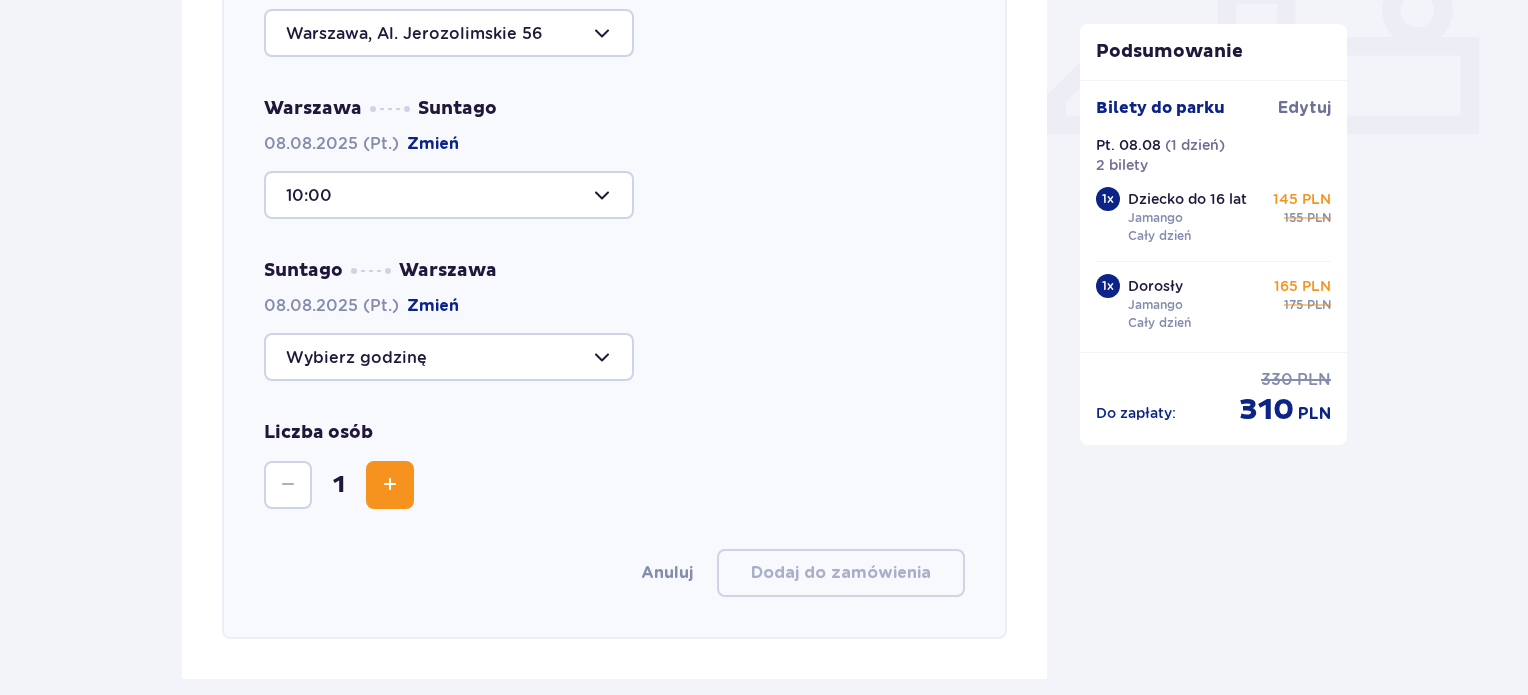 scroll, scrollTop: 900, scrollLeft: 0, axis: vertical 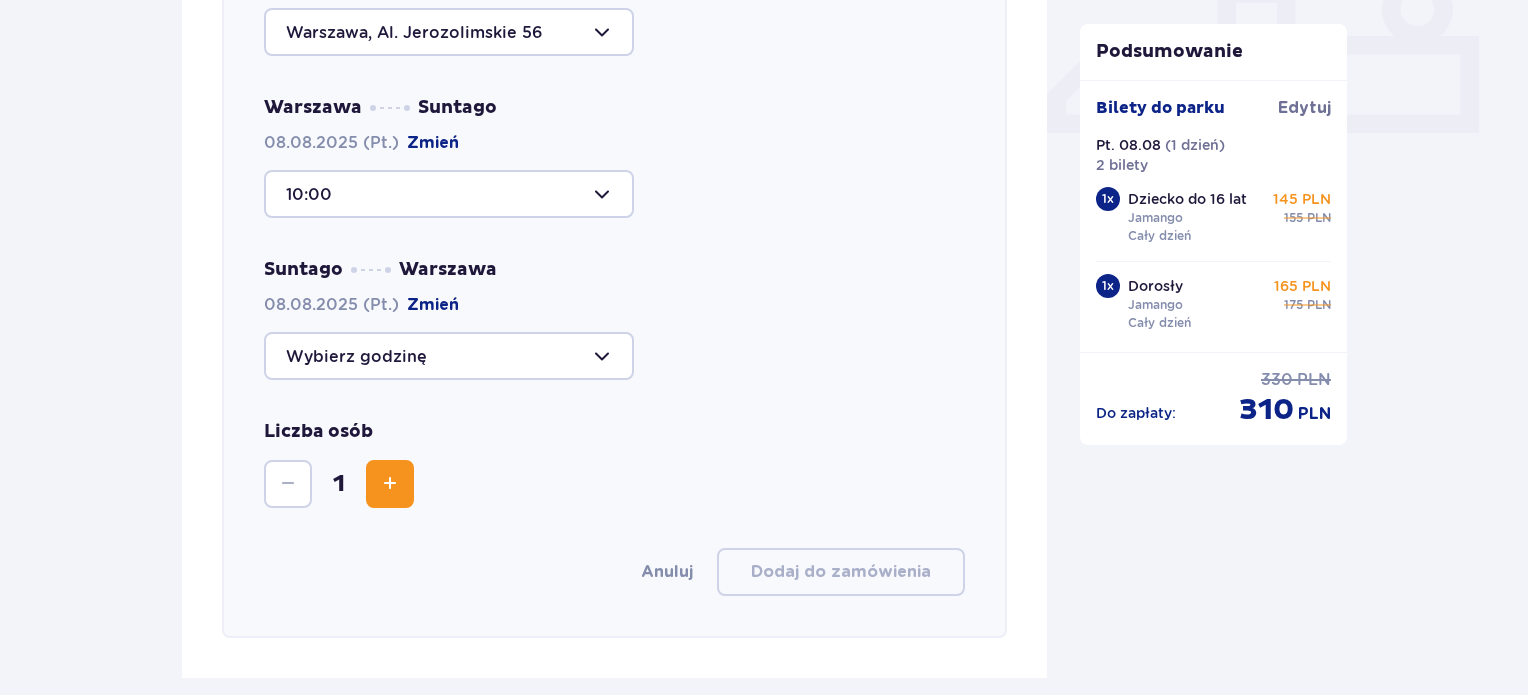 click at bounding box center [449, 356] 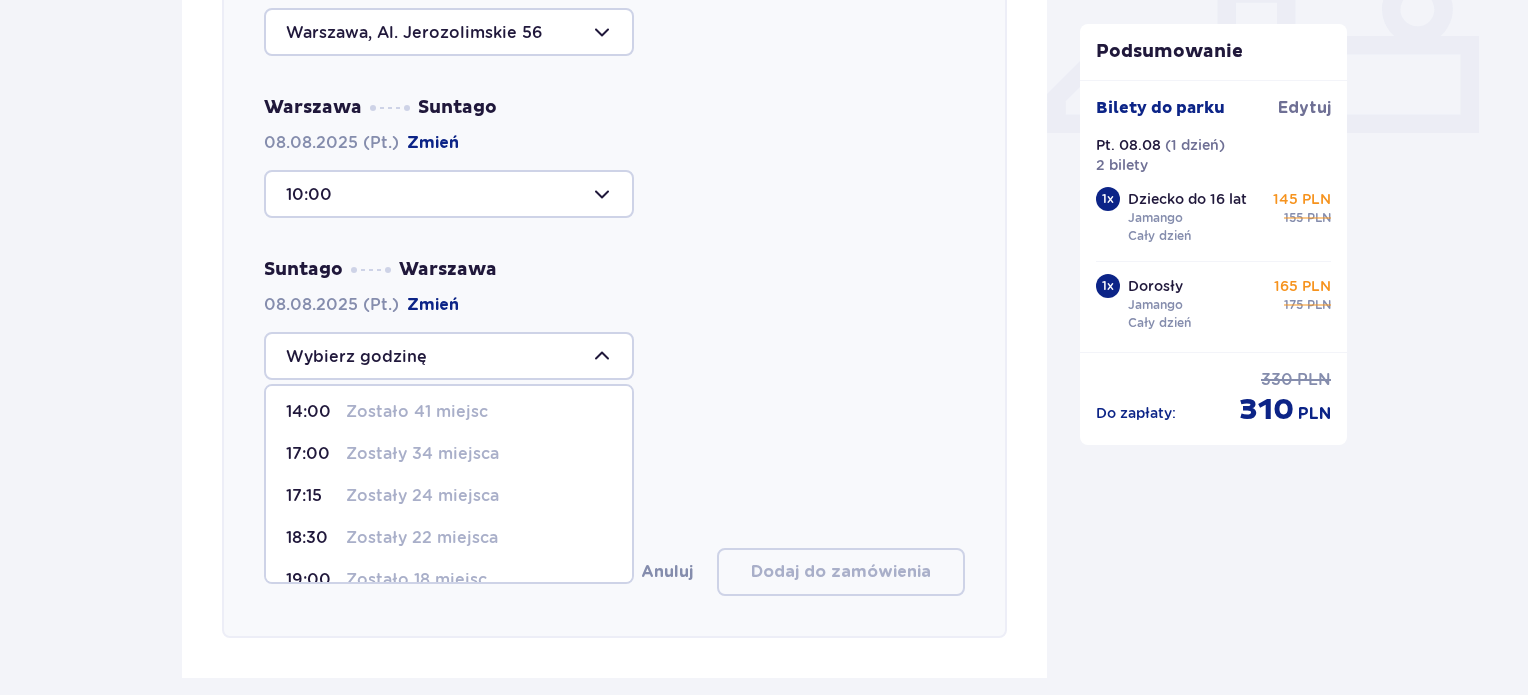 scroll, scrollTop: 243, scrollLeft: 0, axis: vertical 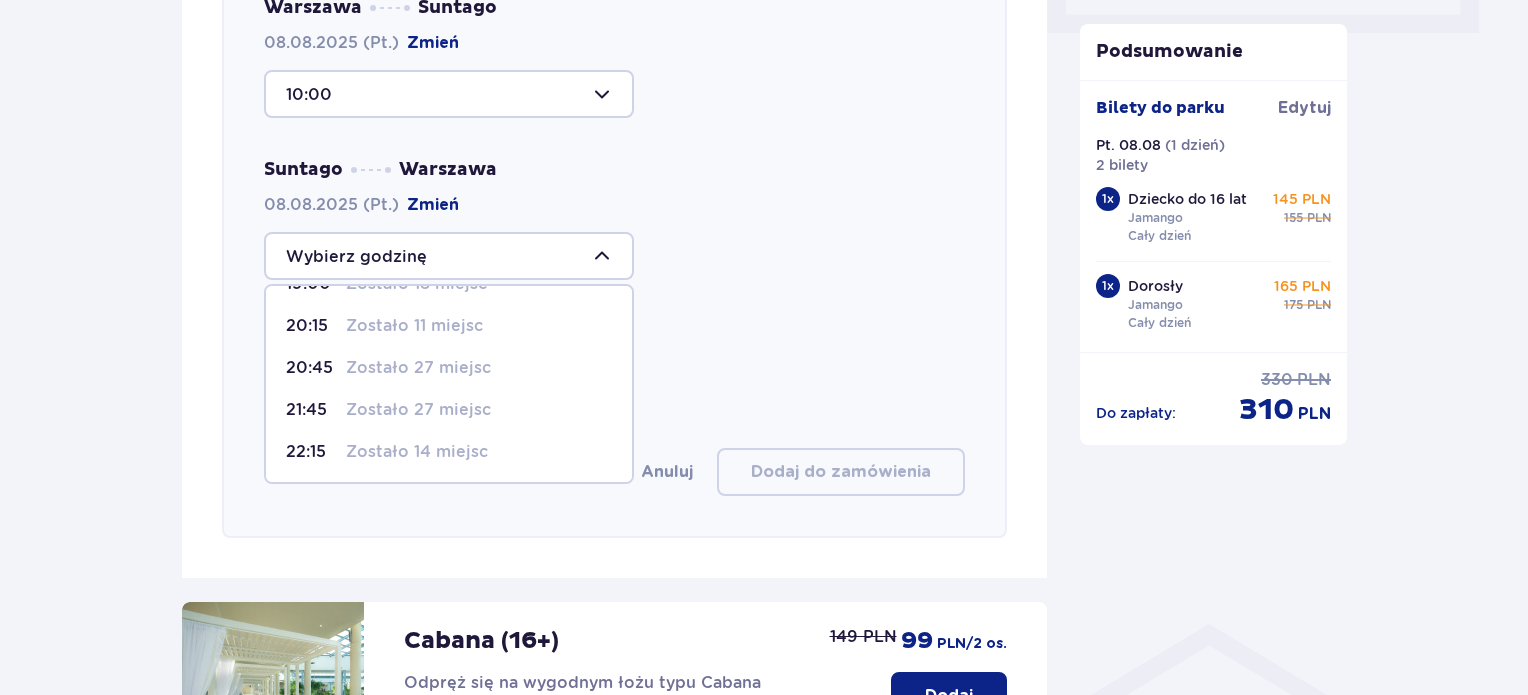 click on "Zostało 27 miejsc" at bounding box center [418, 410] 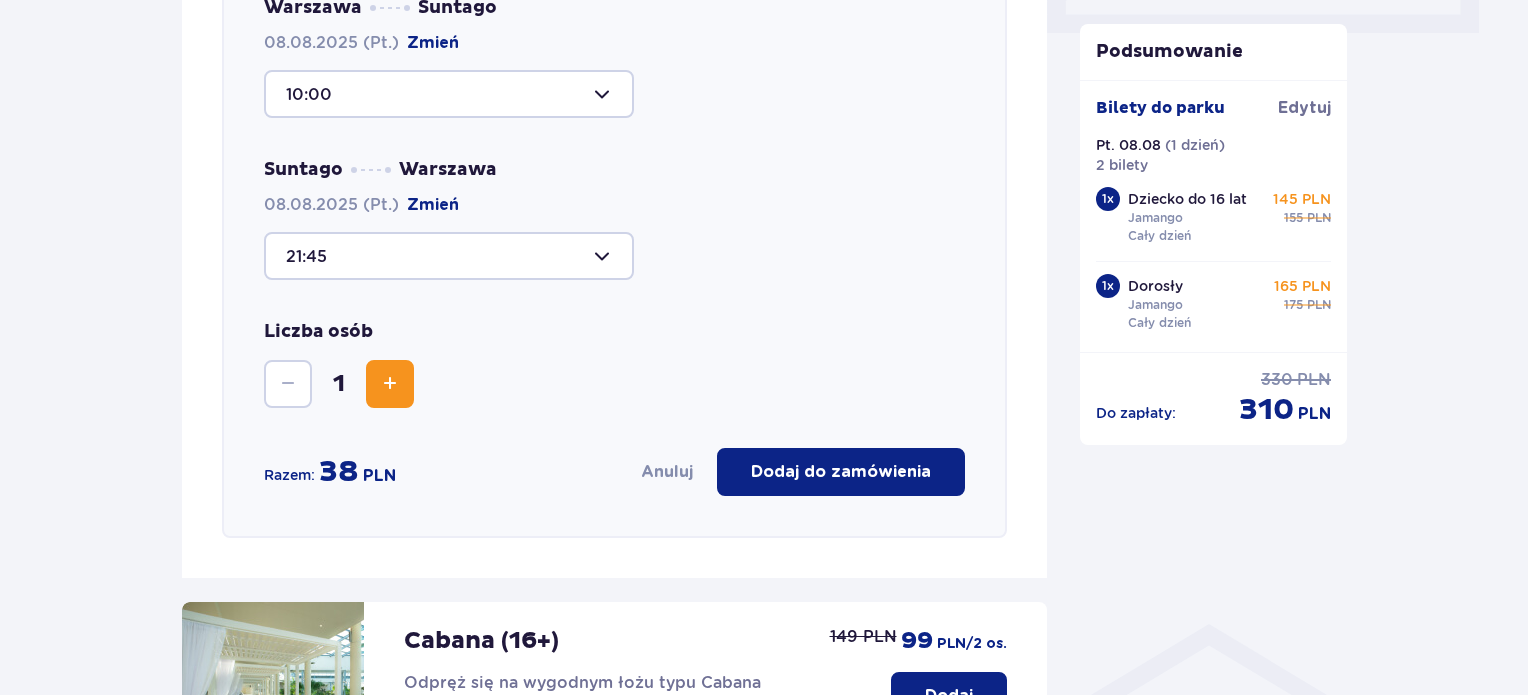 click at bounding box center [390, 384] 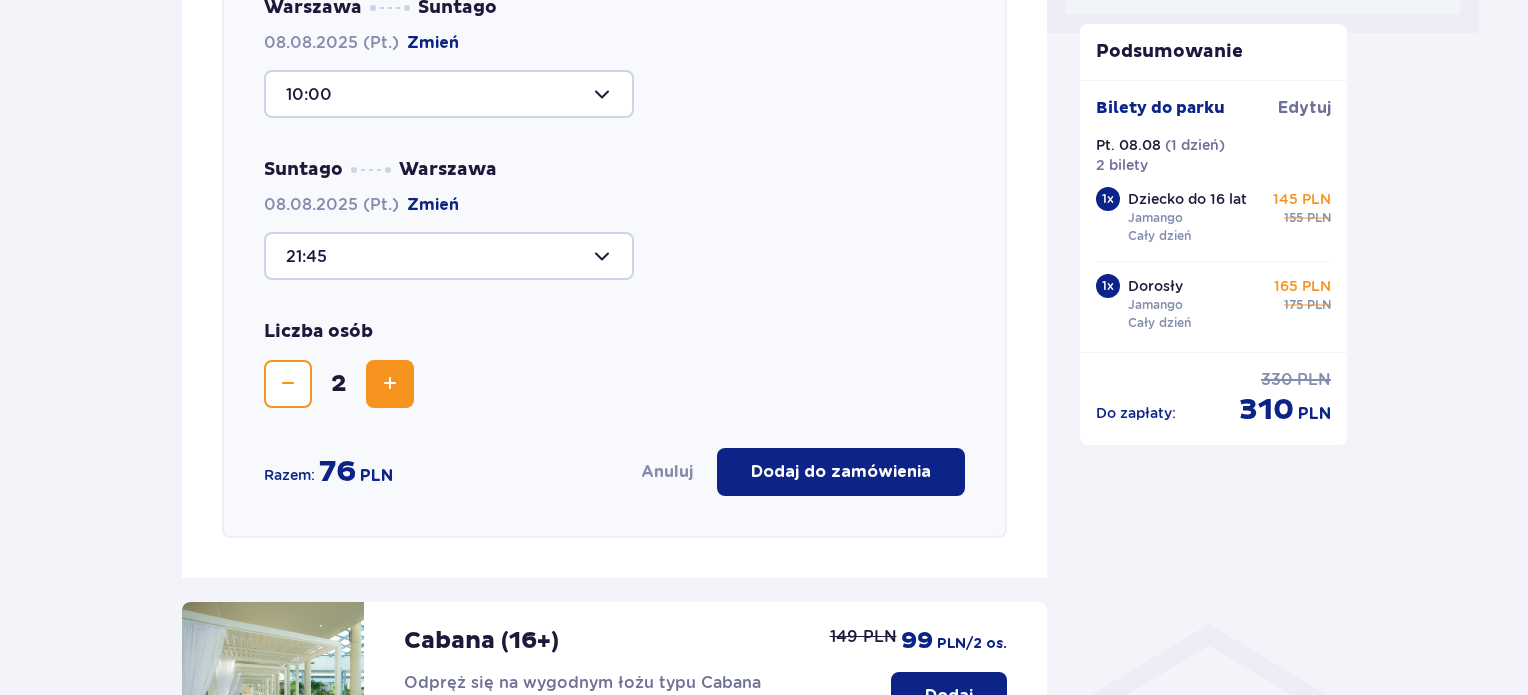 click on "Dodaj do zamówienia" at bounding box center [841, 472] 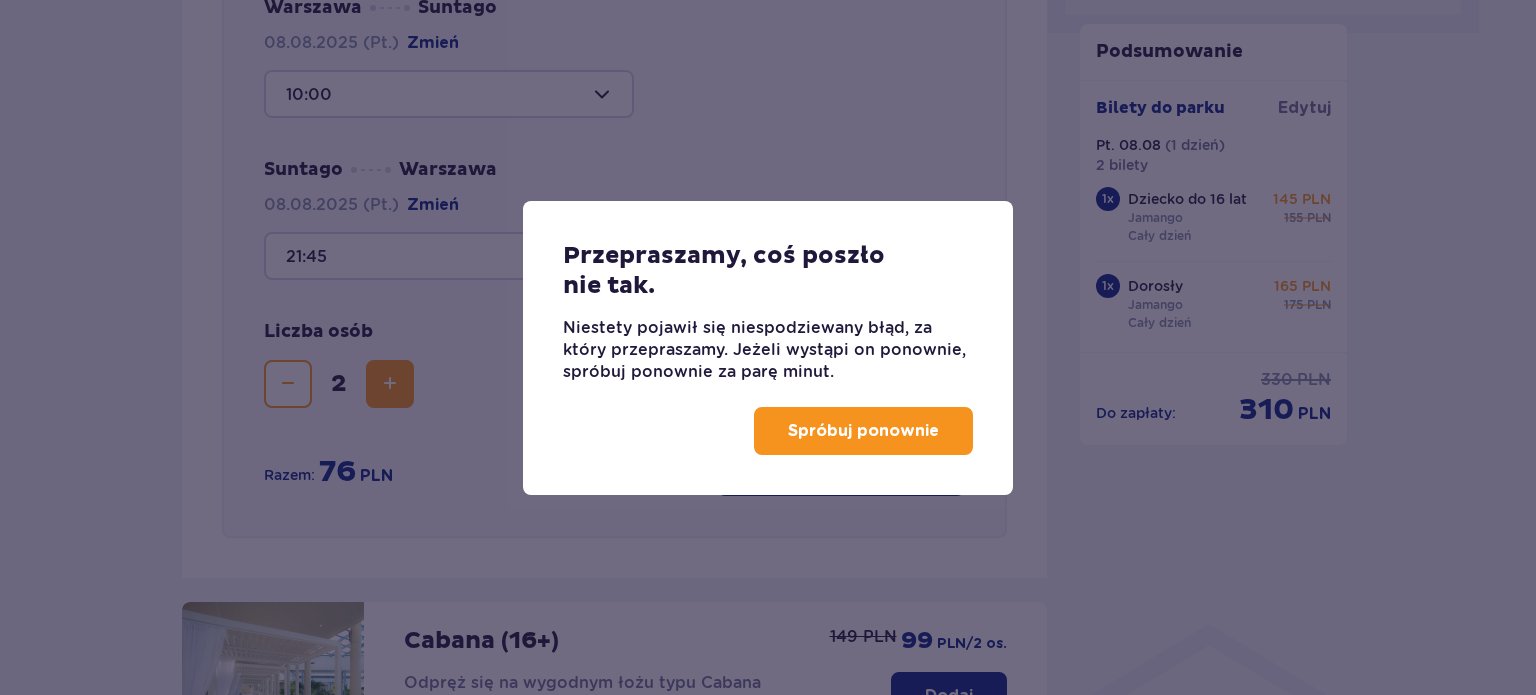 click on "Spróbuj ponownie" at bounding box center (863, 431) 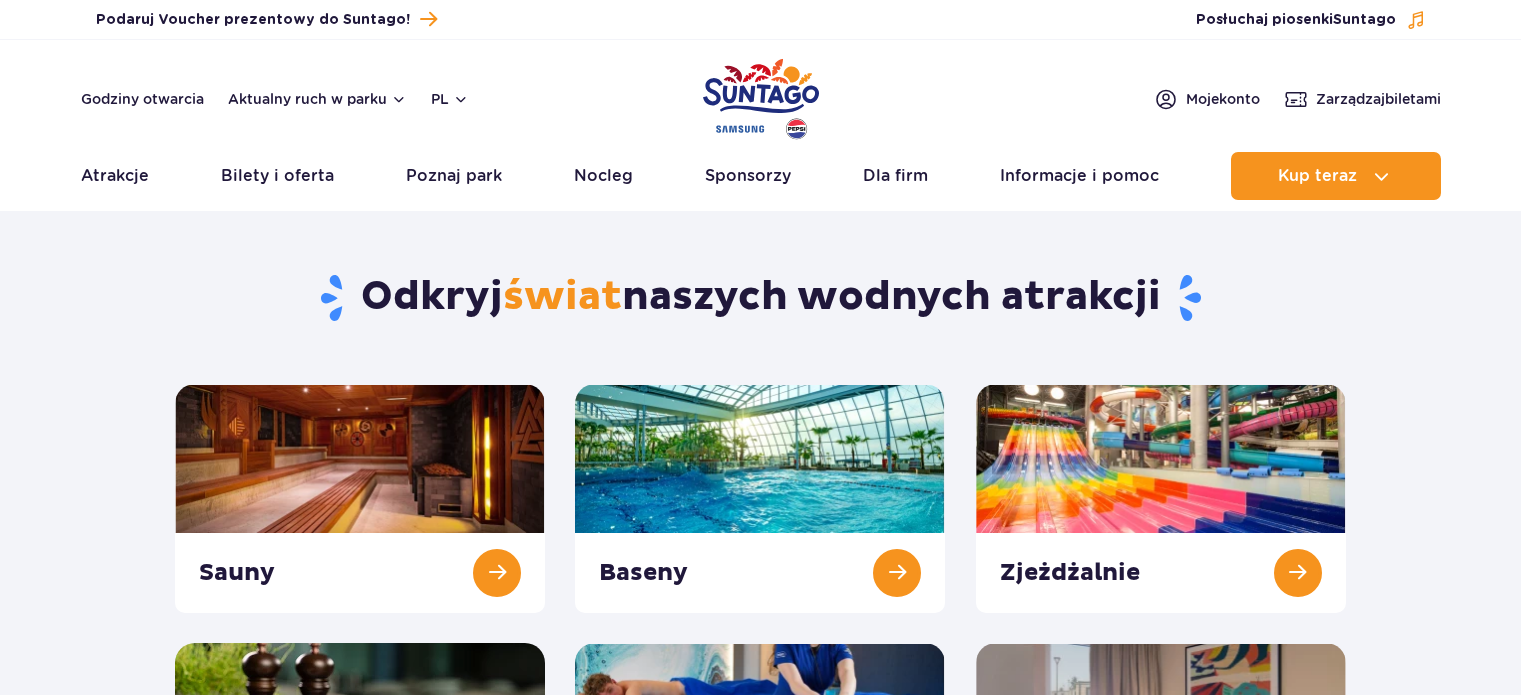 scroll, scrollTop: 0, scrollLeft: 0, axis: both 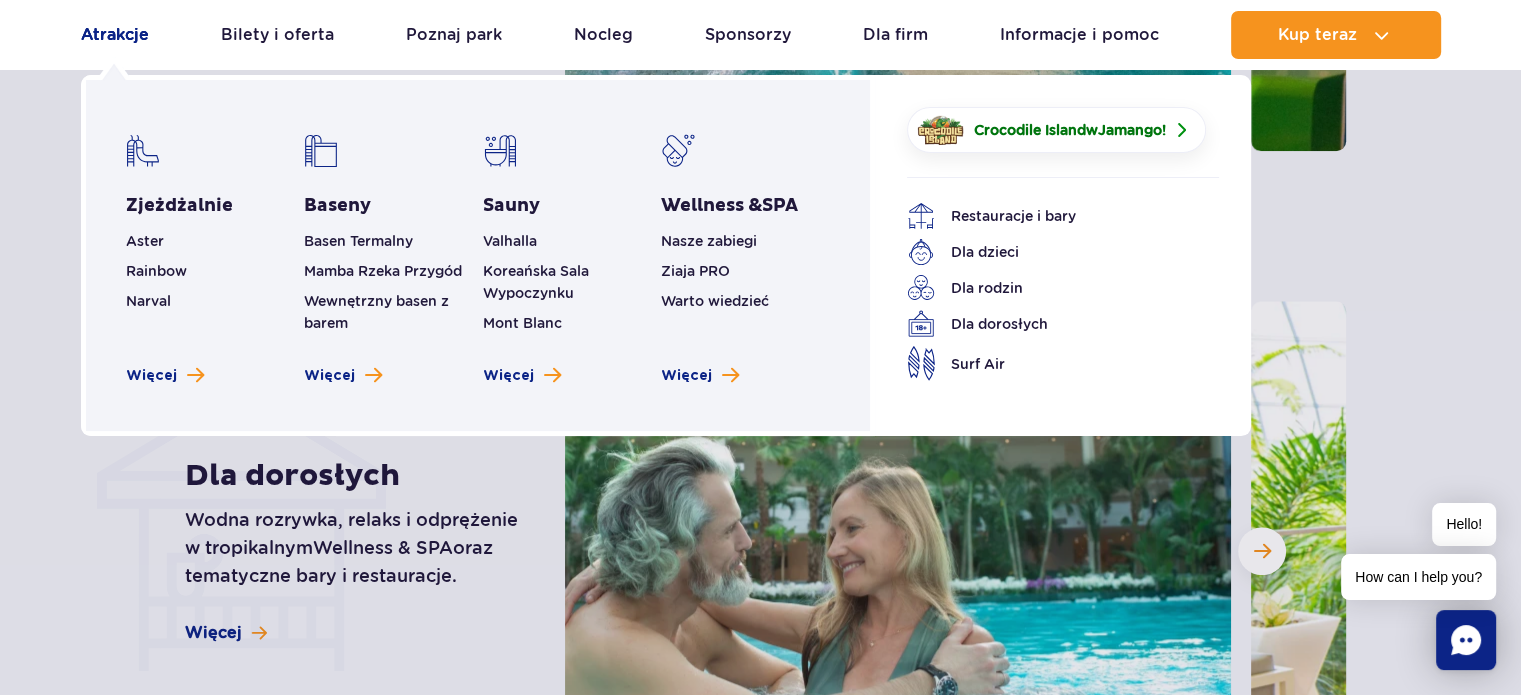 click on "Atrakcje" at bounding box center [115, 35] 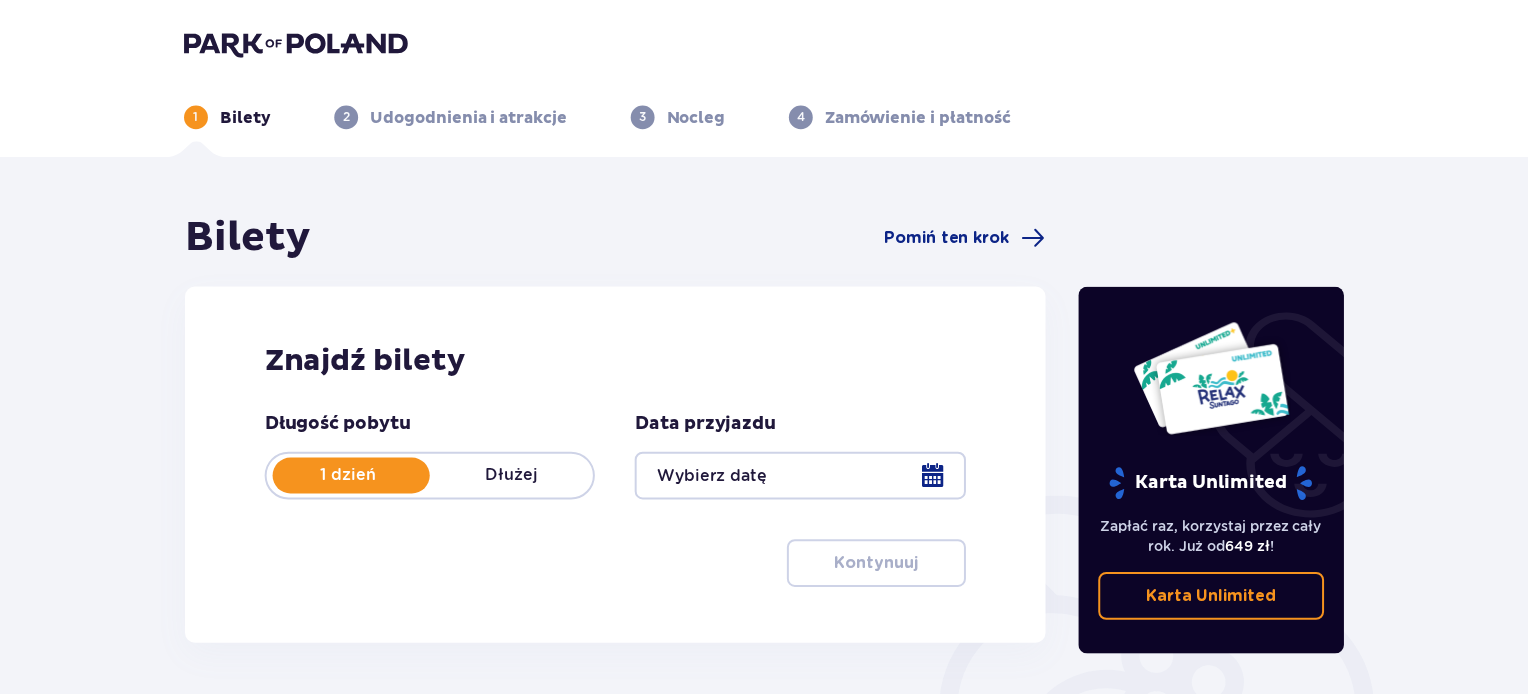 scroll, scrollTop: 0, scrollLeft: 0, axis: both 